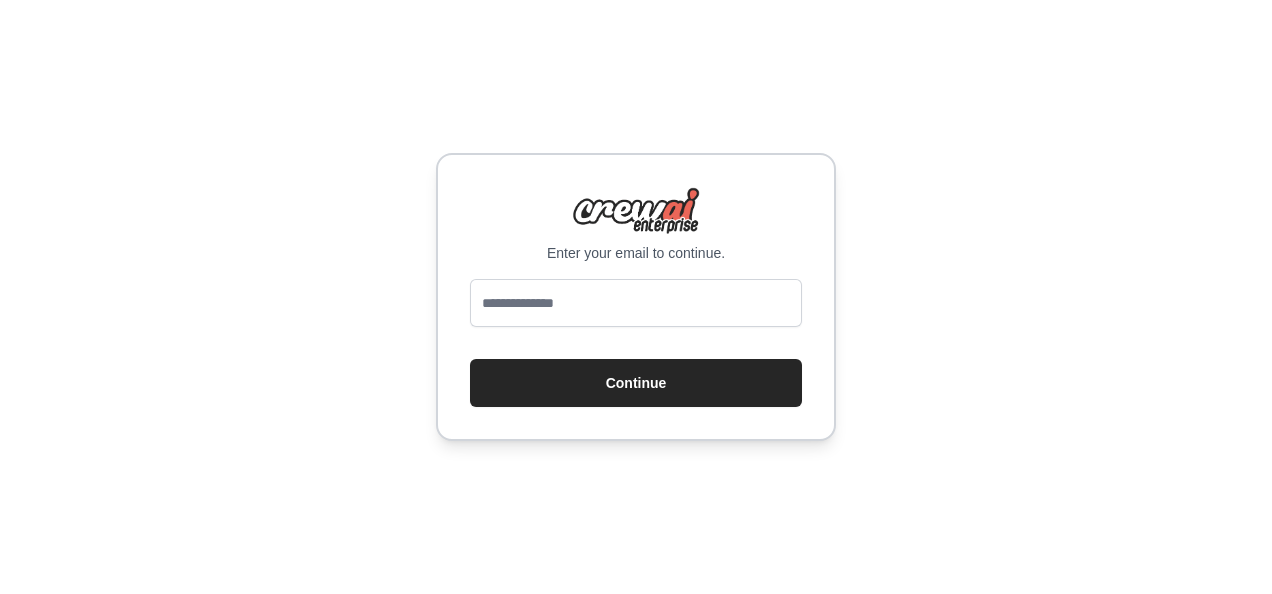 scroll, scrollTop: 0, scrollLeft: 0, axis: both 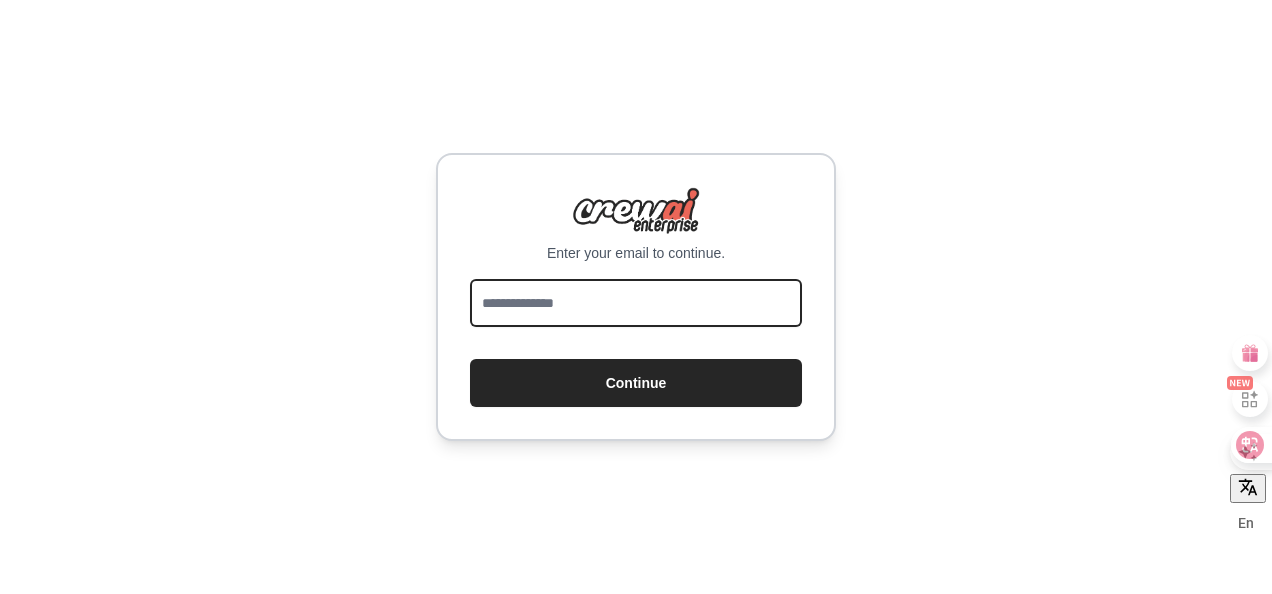 click at bounding box center (636, 303) 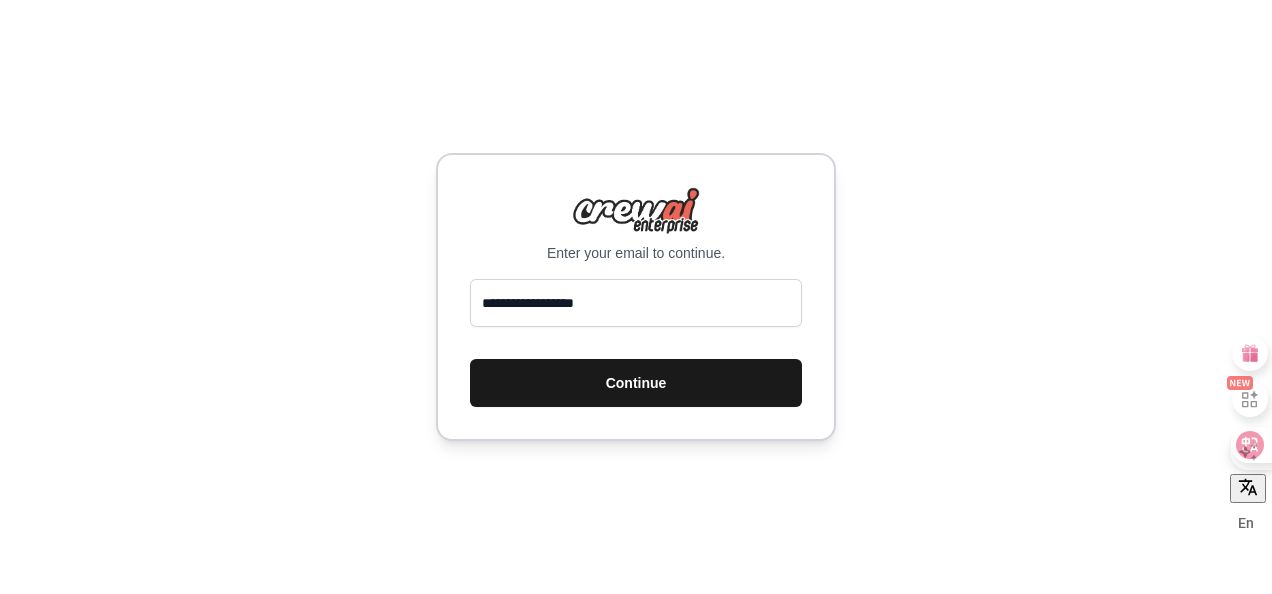 click on "Continue" at bounding box center (636, 383) 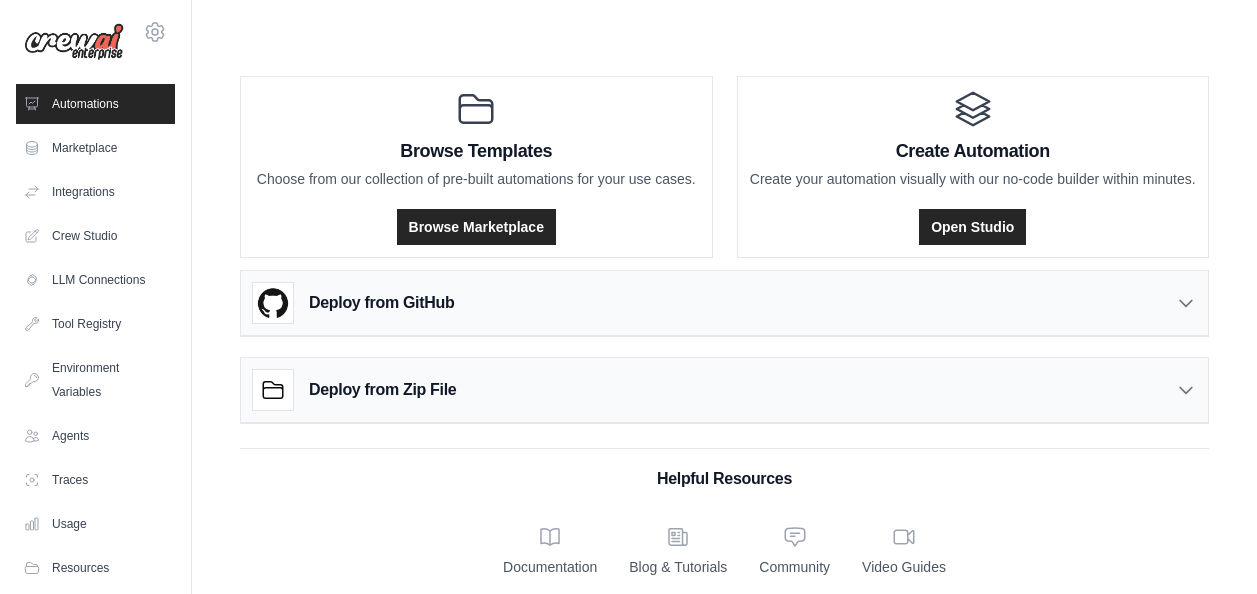 scroll, scrollTop: 0, scrollLeft: 0, axis: both 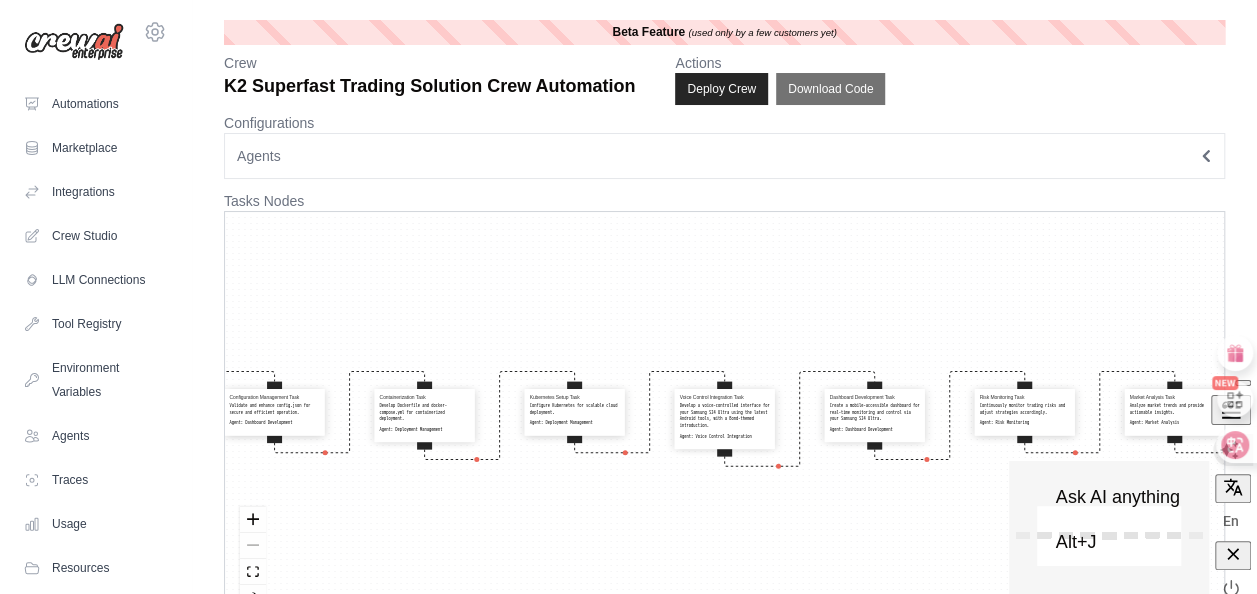 click 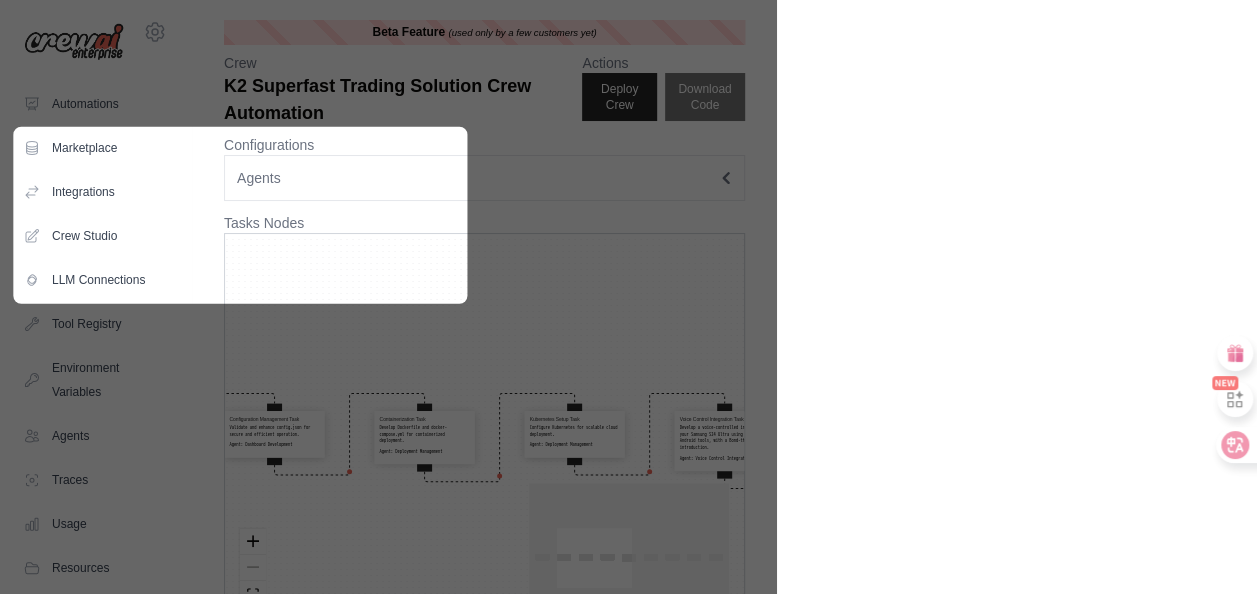 drag, startPoint x: 940, startPoint y: 270, endPoint x: 917, endPoint y: 242, distance: 36.23534 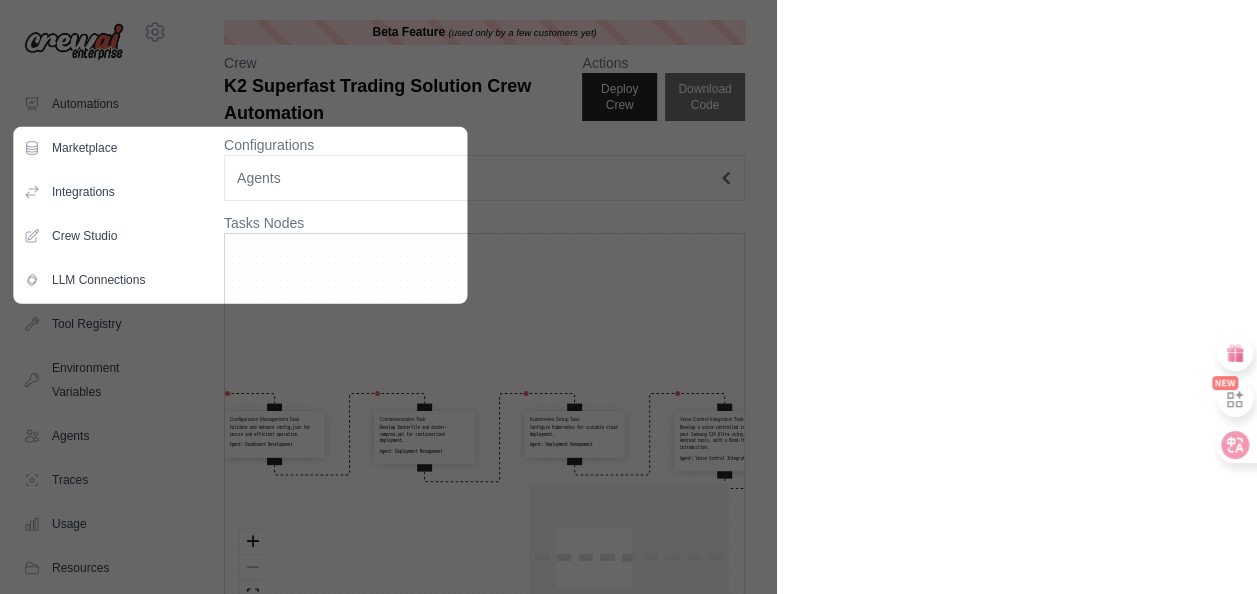 click 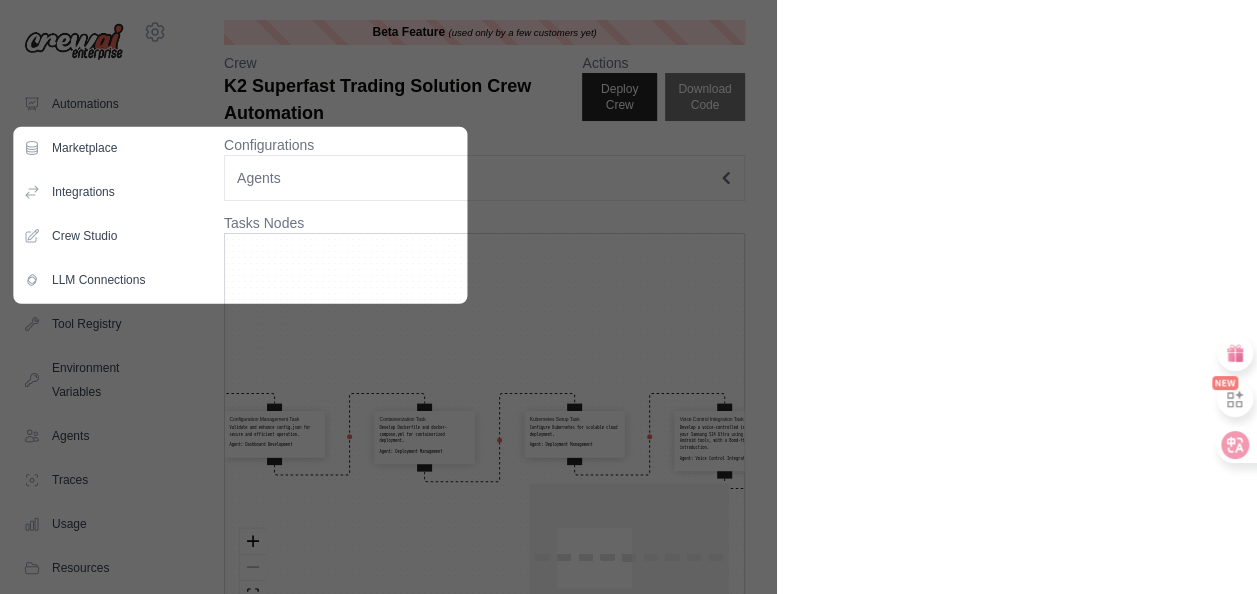 click 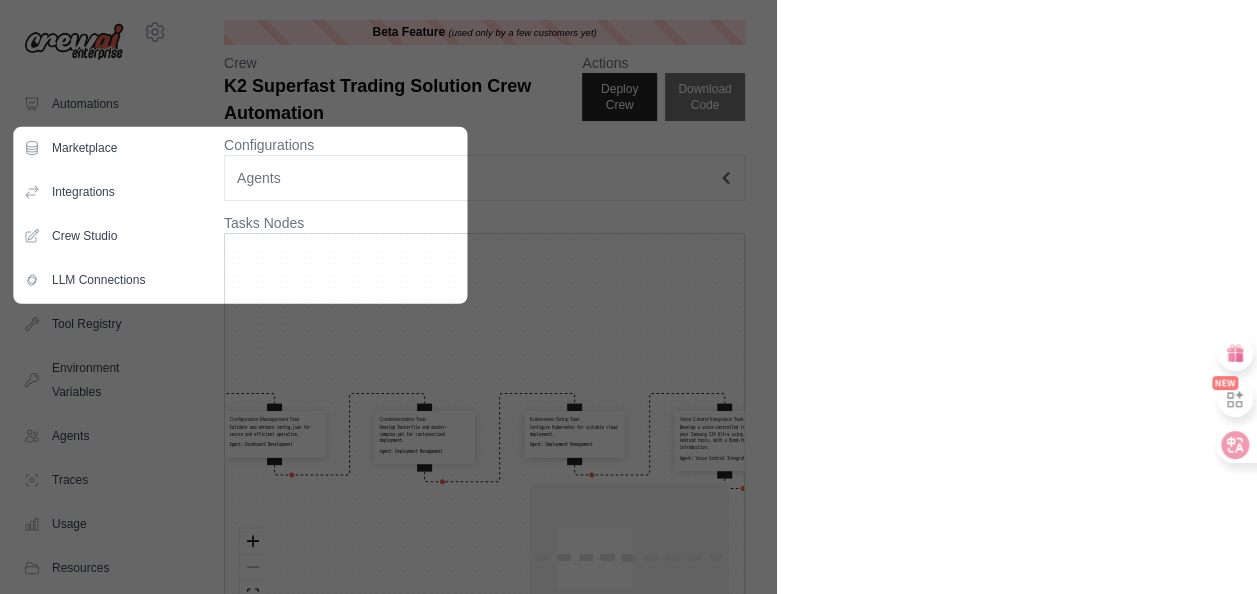 click 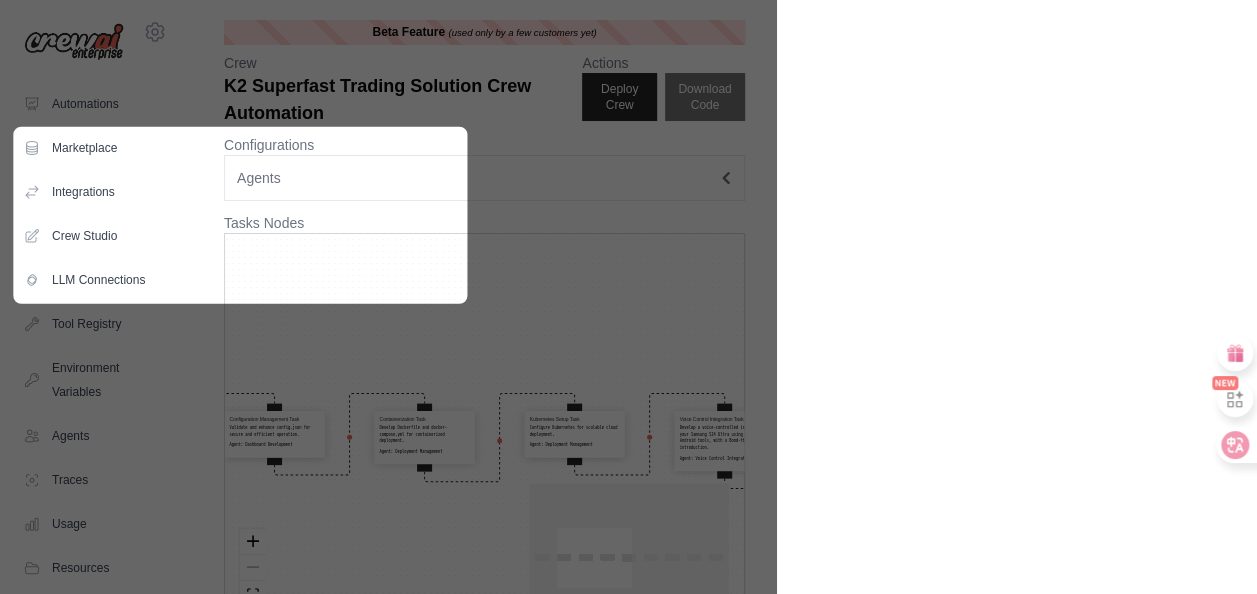 click on "Tasks Nodes" at bounding box center (484, 223) 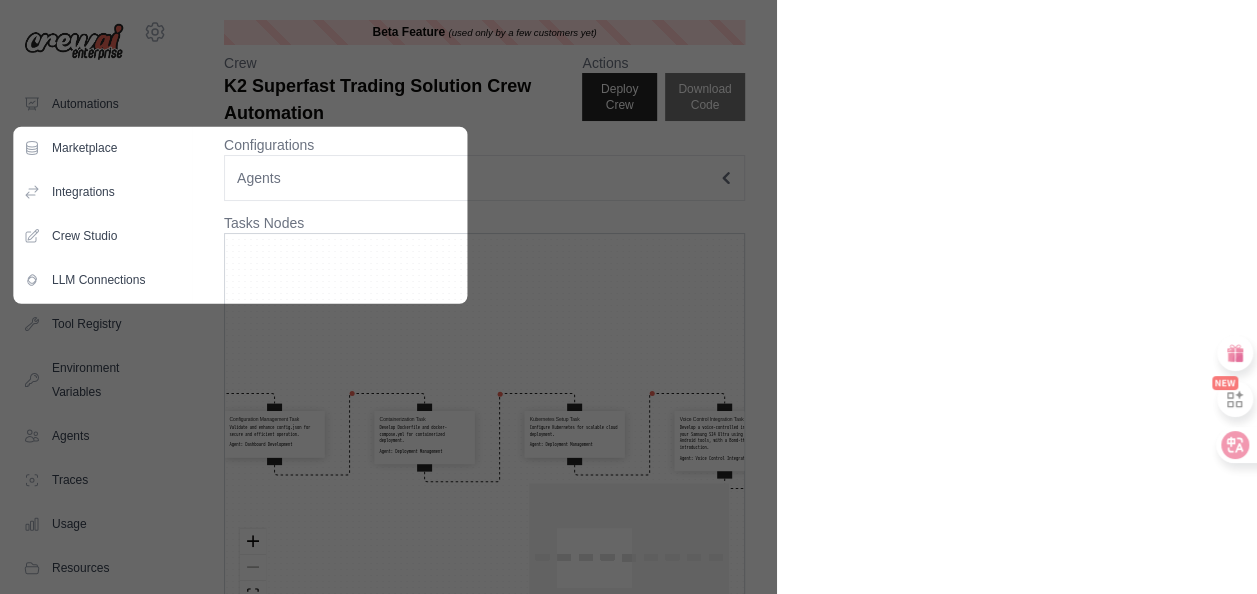 click on "Tasks Nodes" at bounding box center (484, 223) 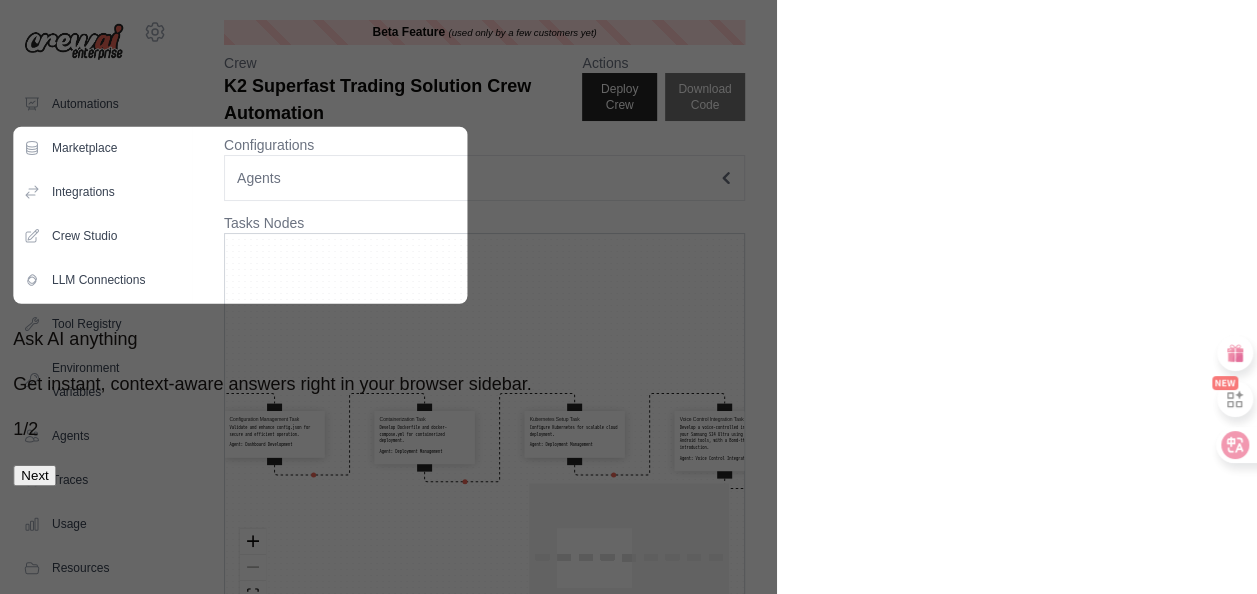 drag, startPoint x: 792, startPoint y: 174, endPoint x: 858, endPoint y: 223, distance: 82.20097 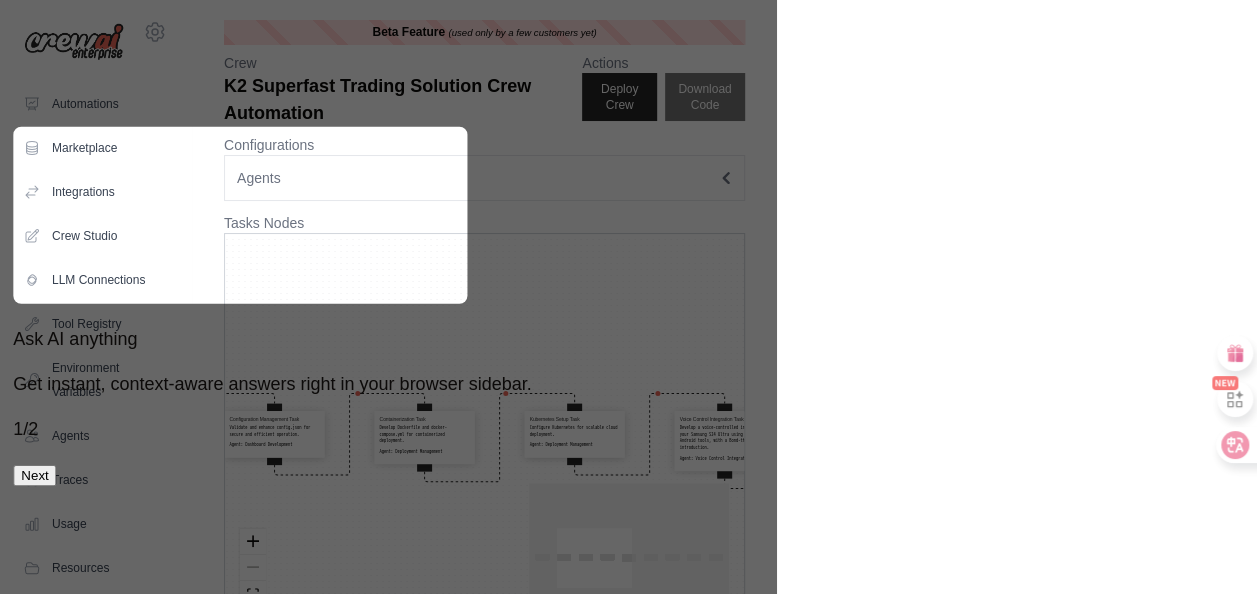 click 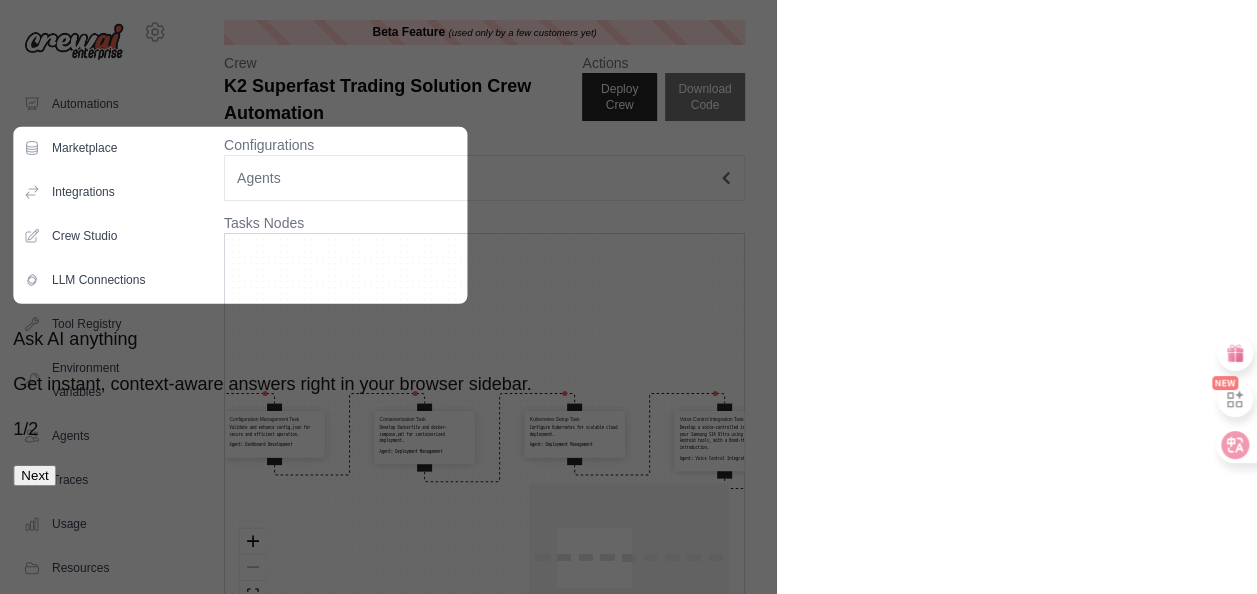 click 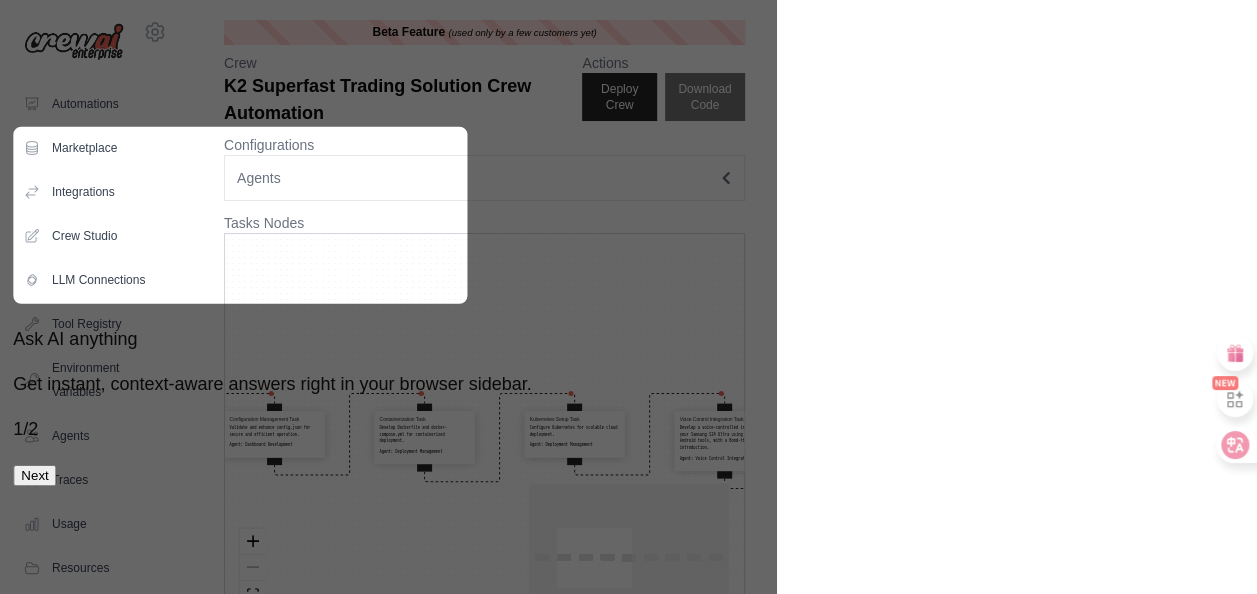 click 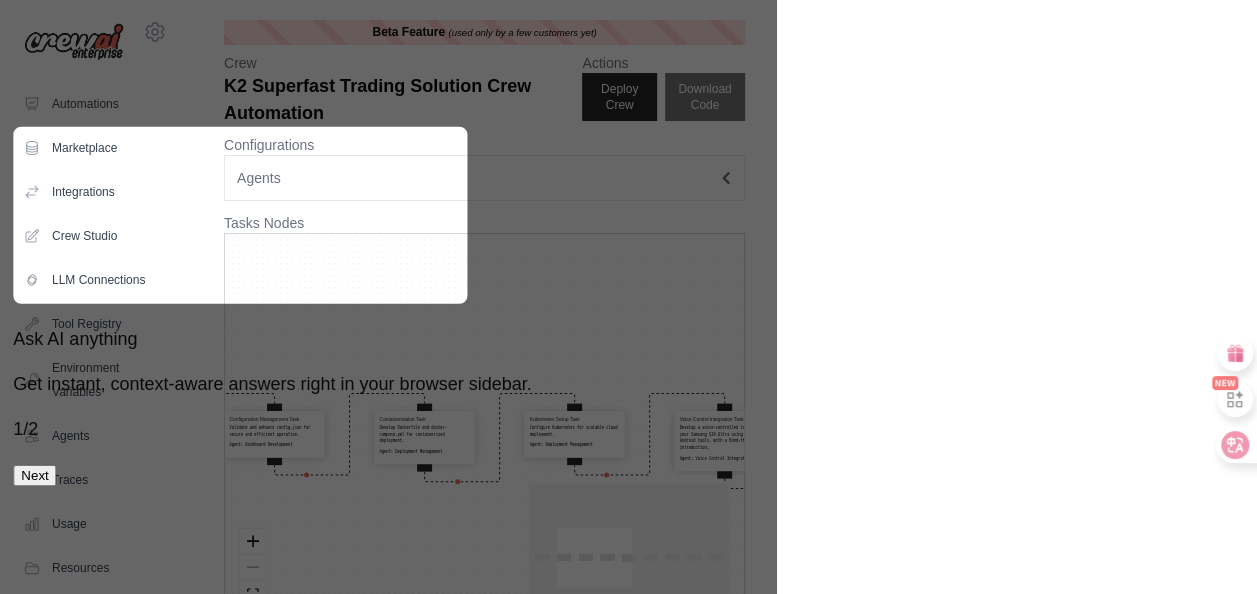 click 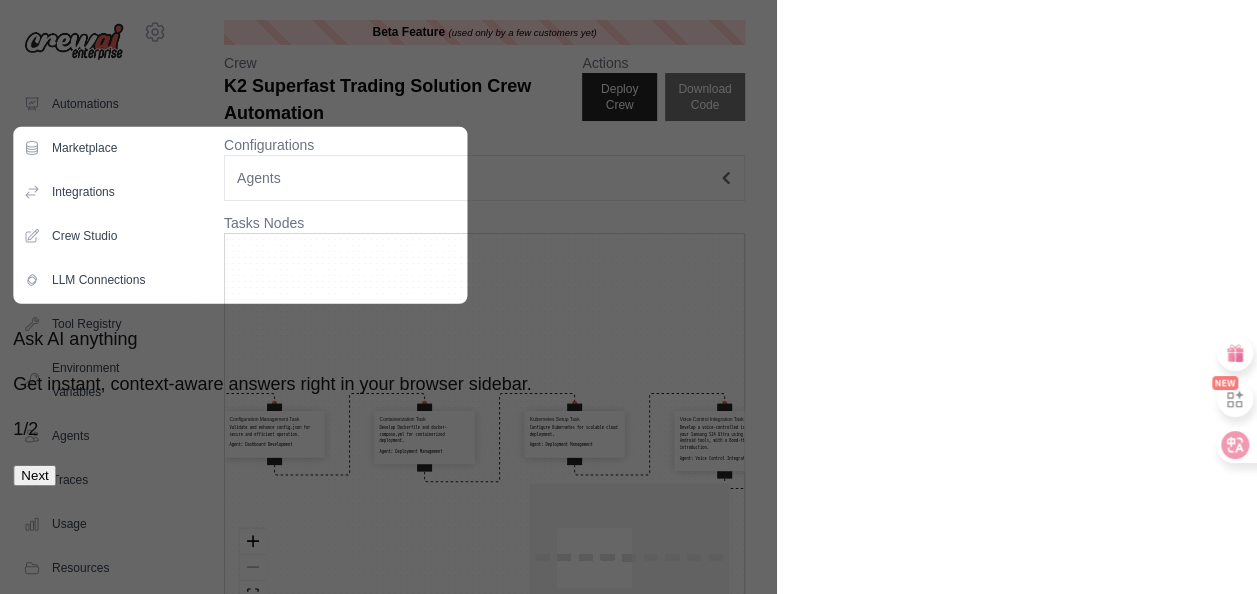 click 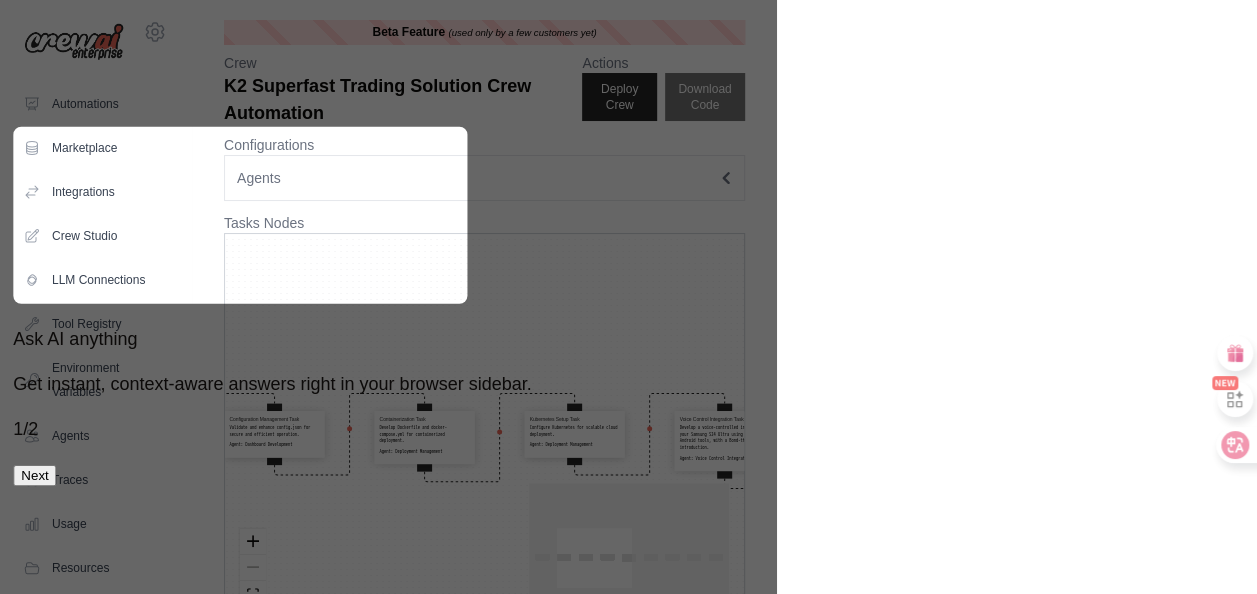 click on "Get instant, context-aware answers right in your browser sidebar." at bounding box center (272, 384) 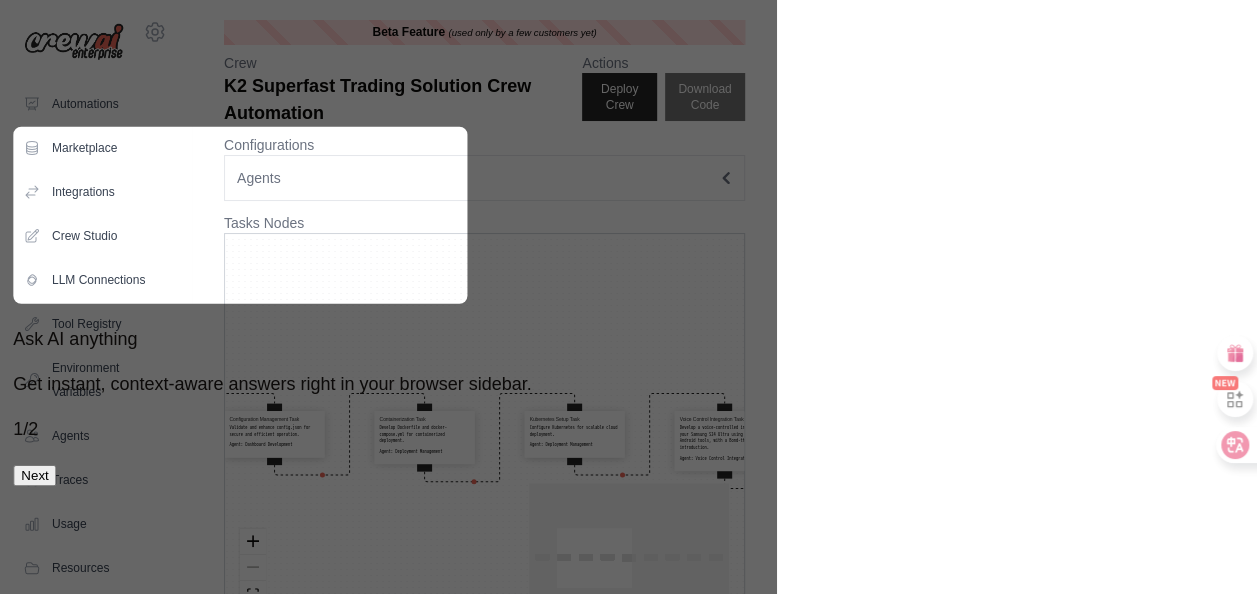click on "Get instant, context-aware answers right in your browser sidebar." at bounding box center (272, 384) 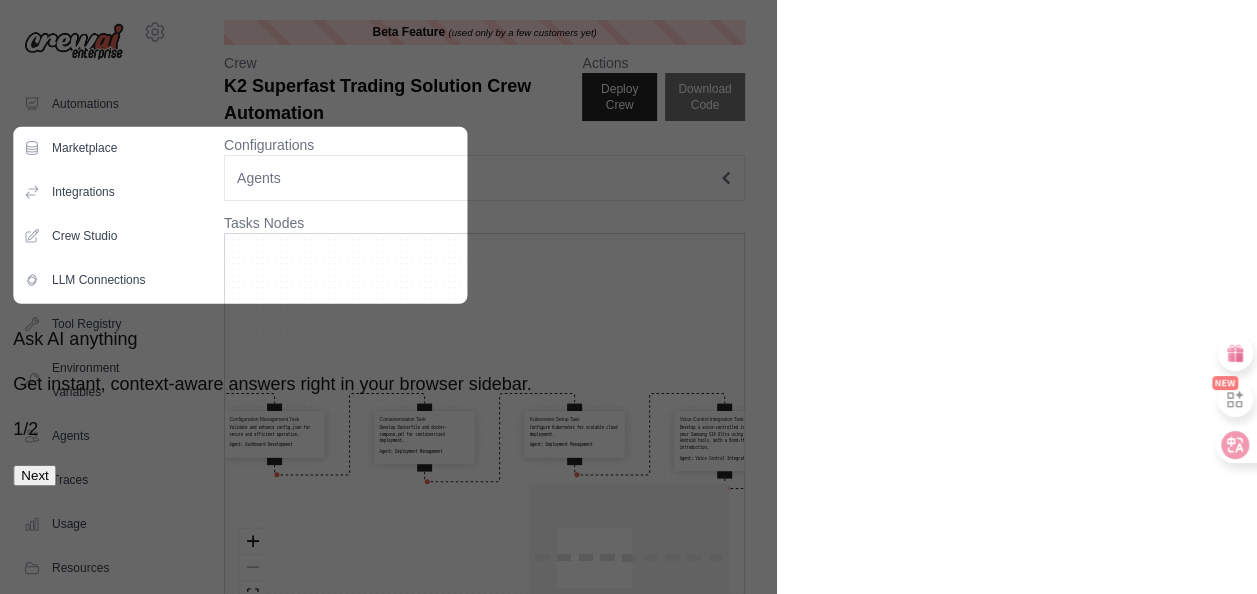 click on "Get instant, context-aware answers right in your browser sidebar." at bounding box center [272, 384] 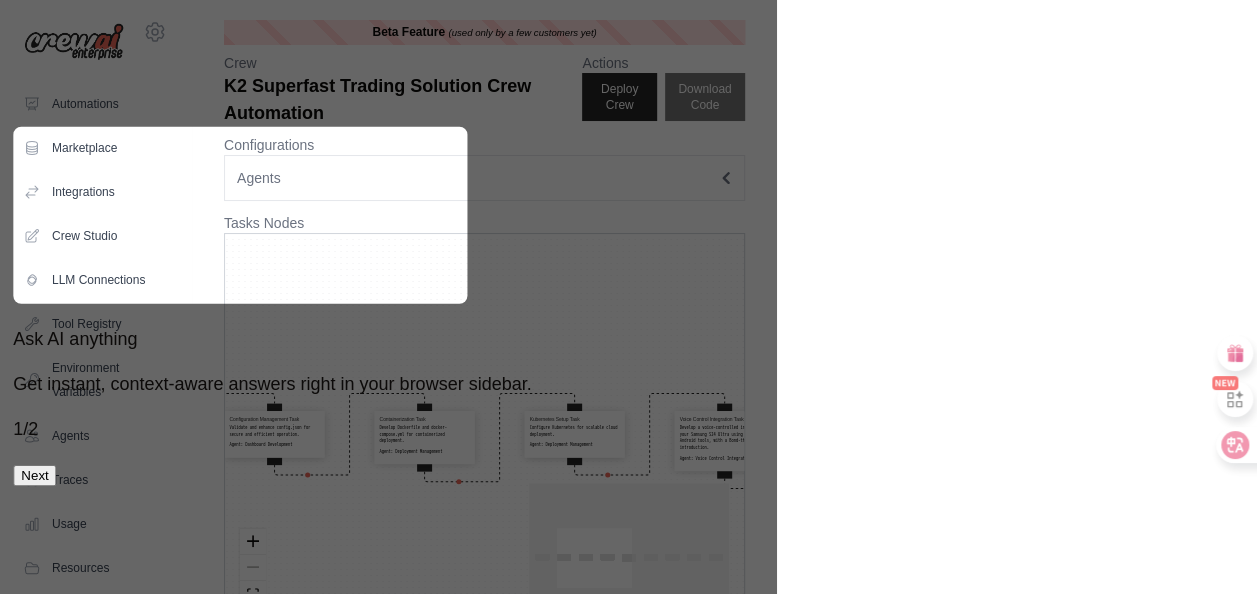 click on "1 / 2 Next" at bounding box center (272, 452) 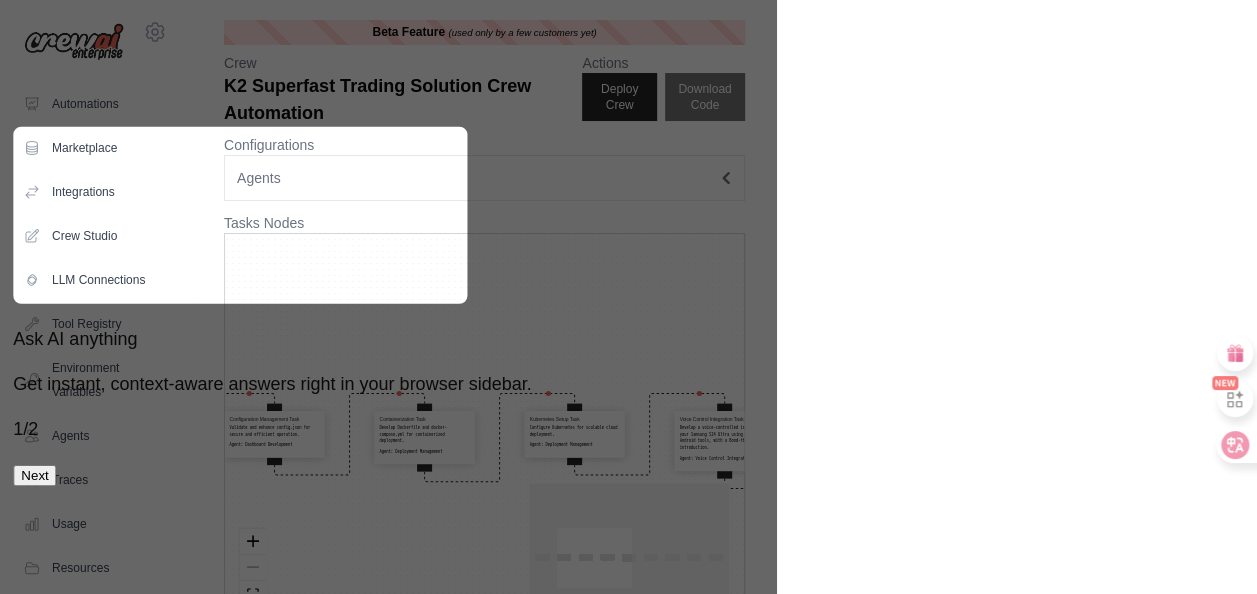 click 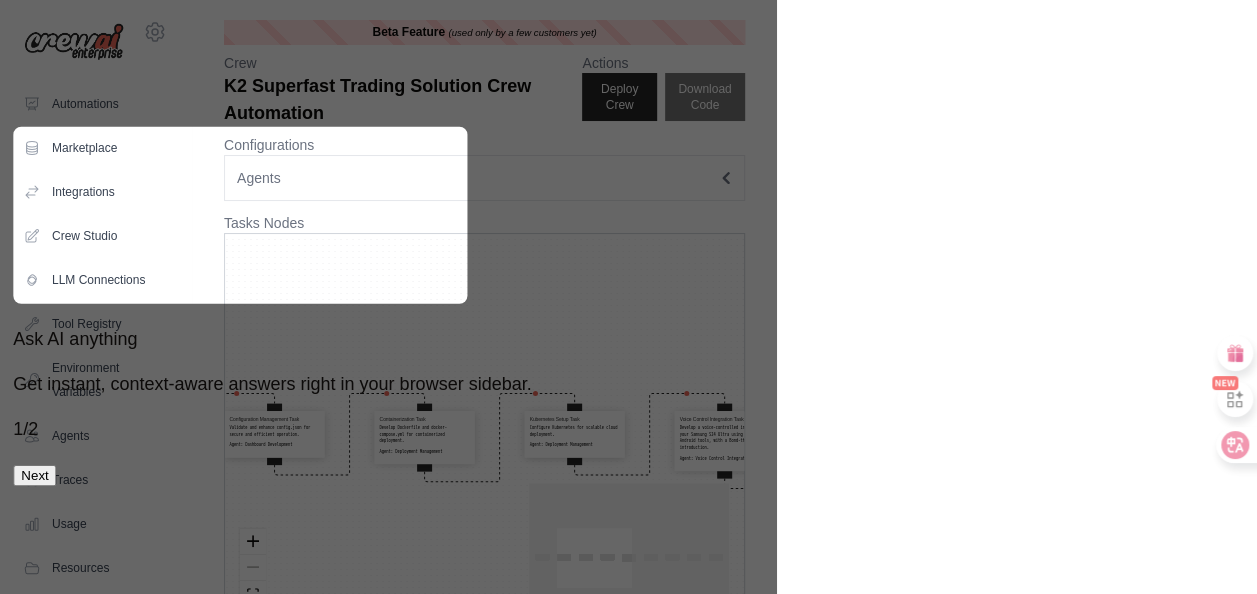 click 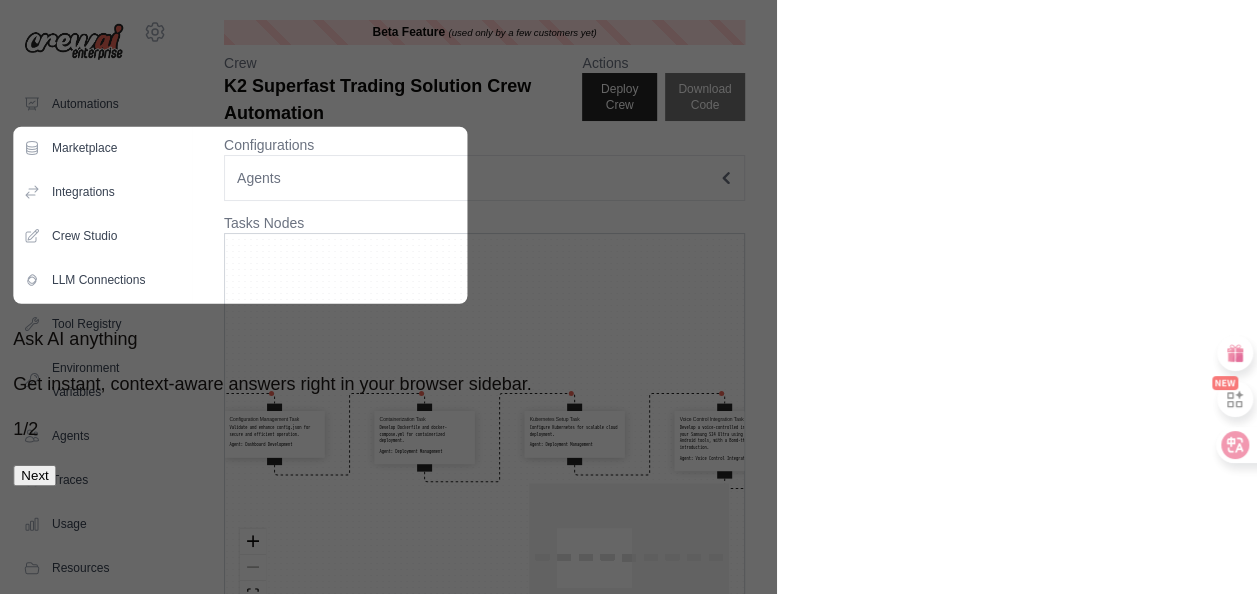 click 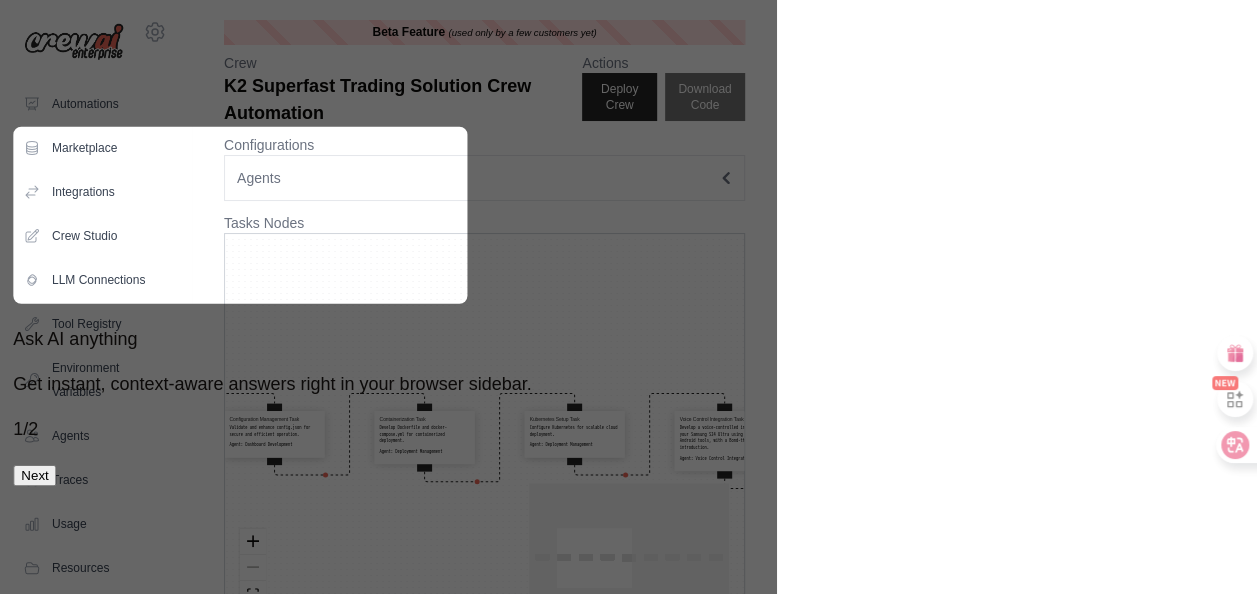 click 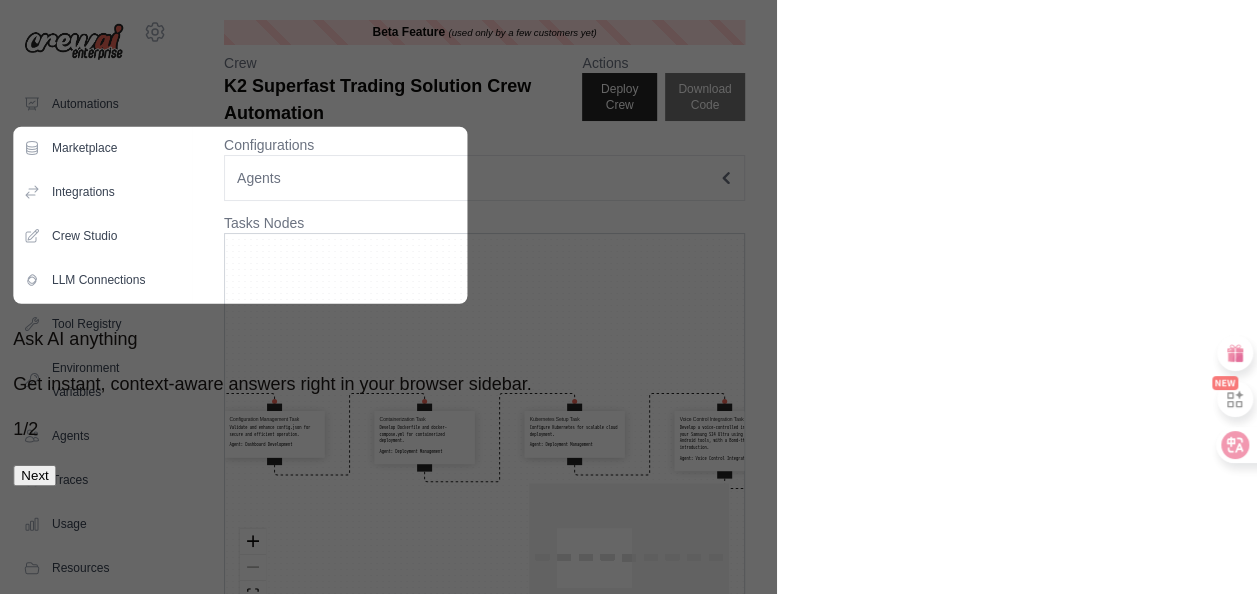 click 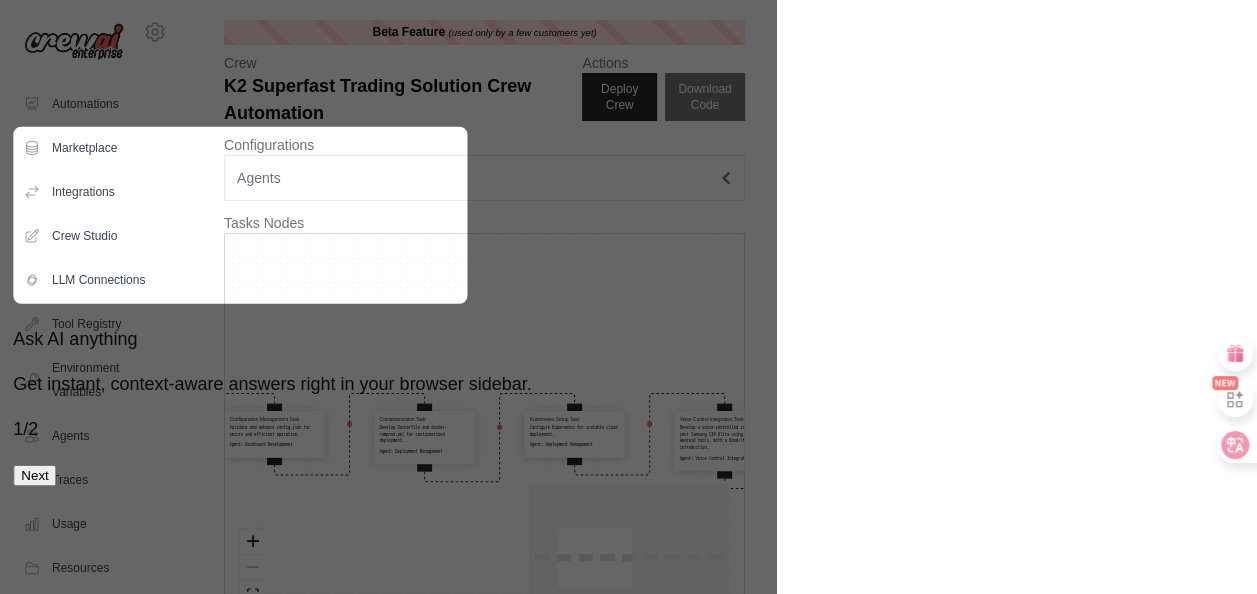 click 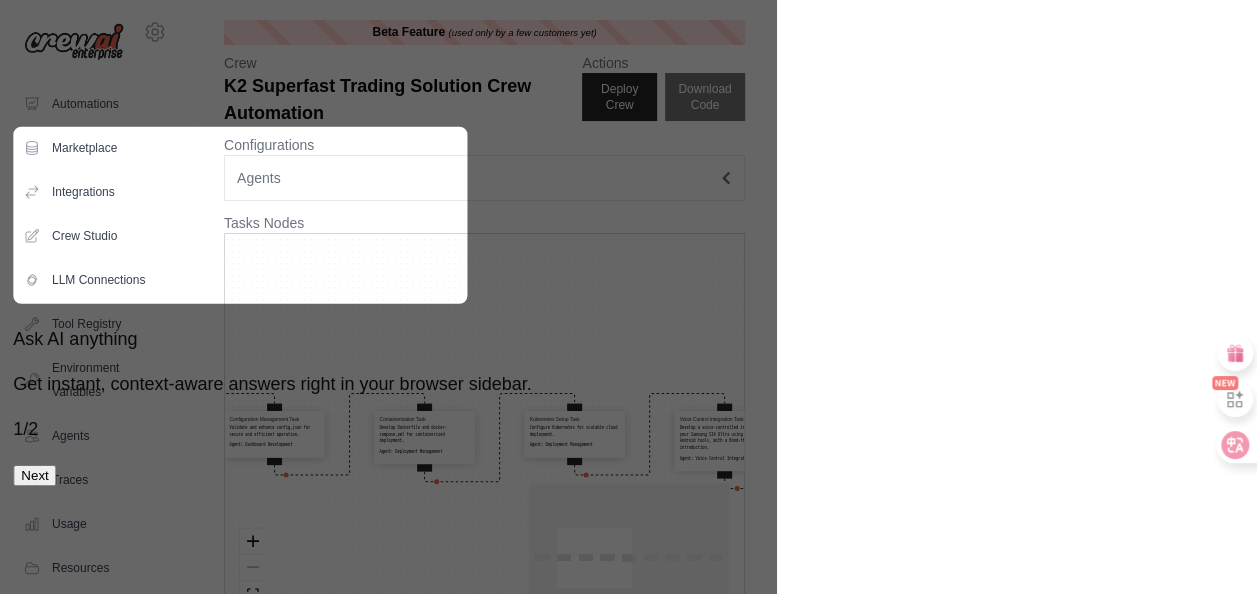 click 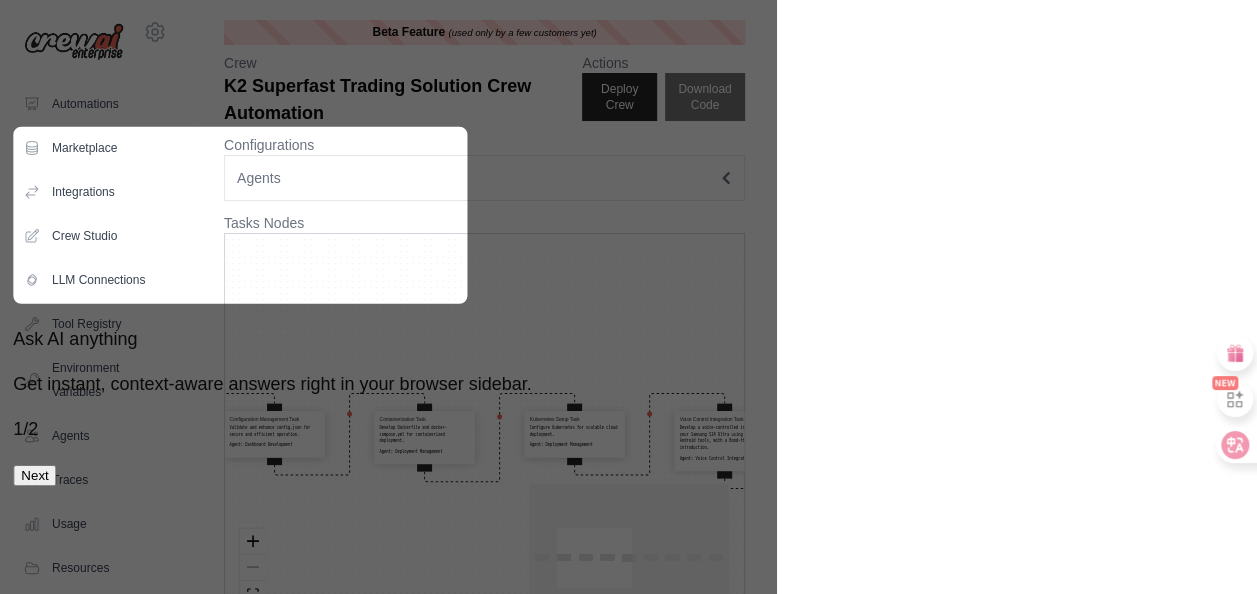 click 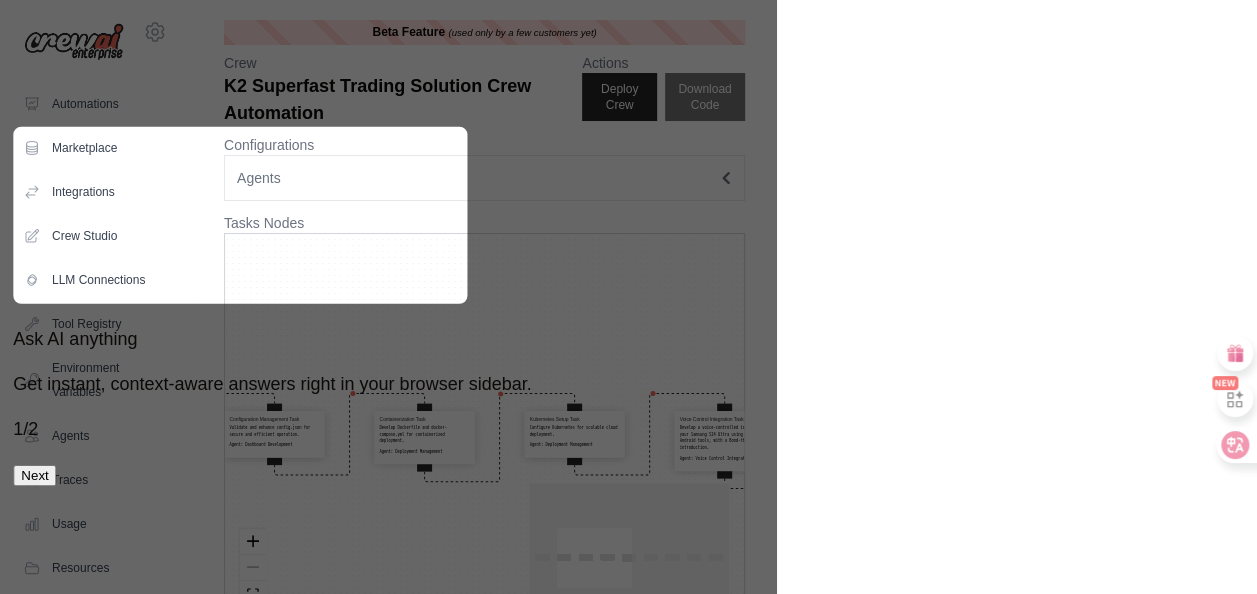 click 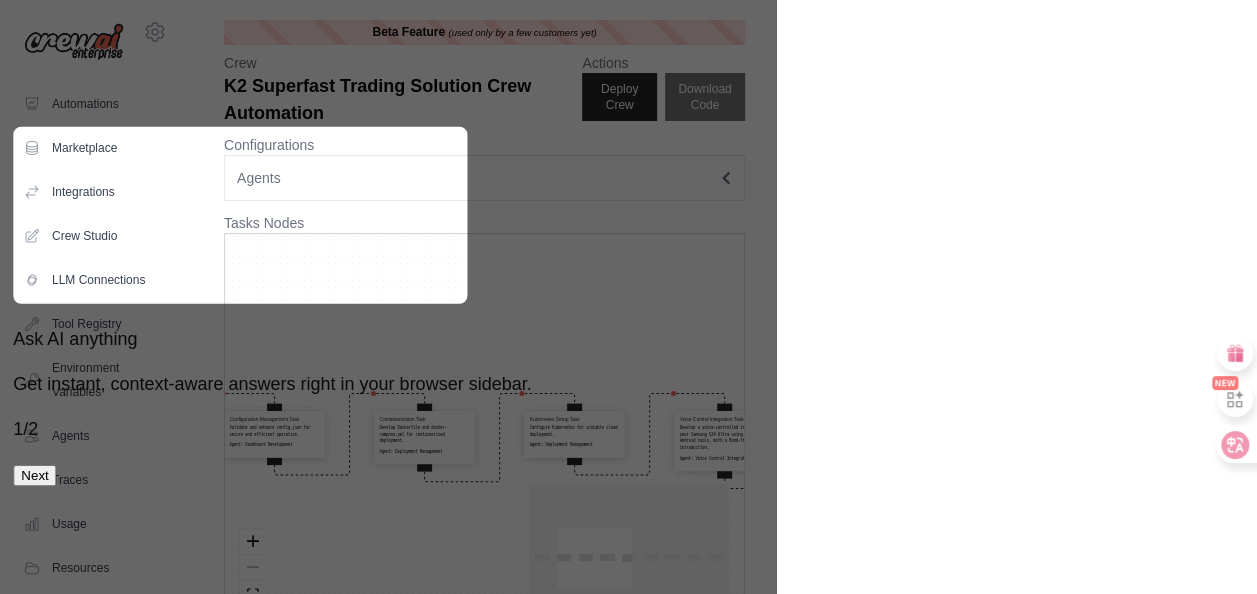 click 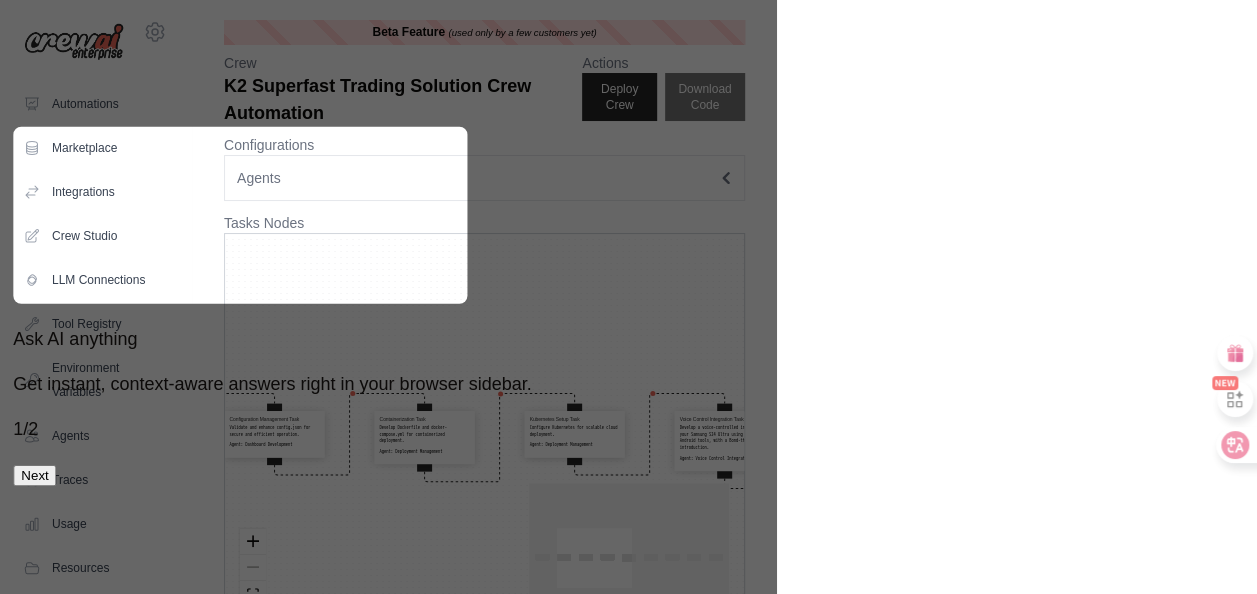 click 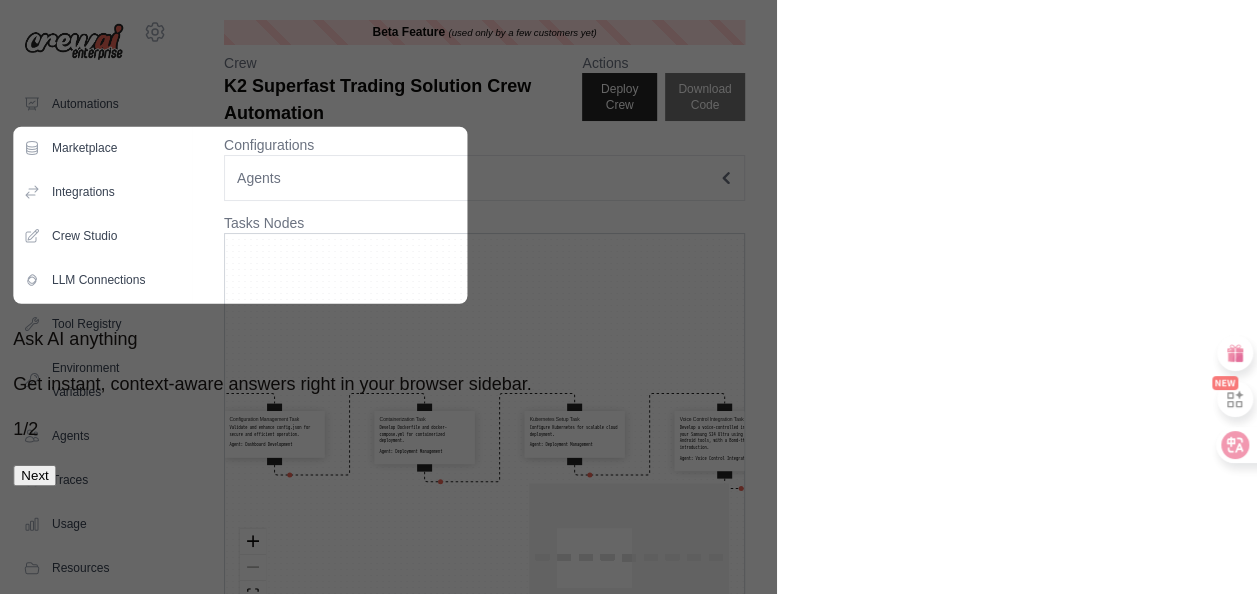 click 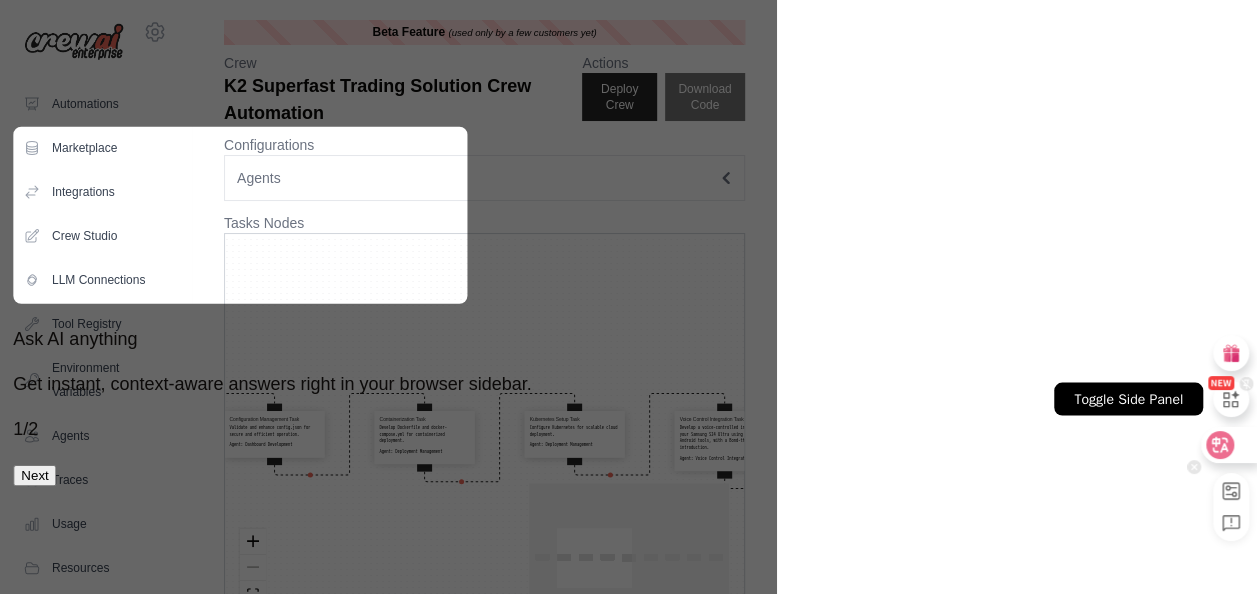 click 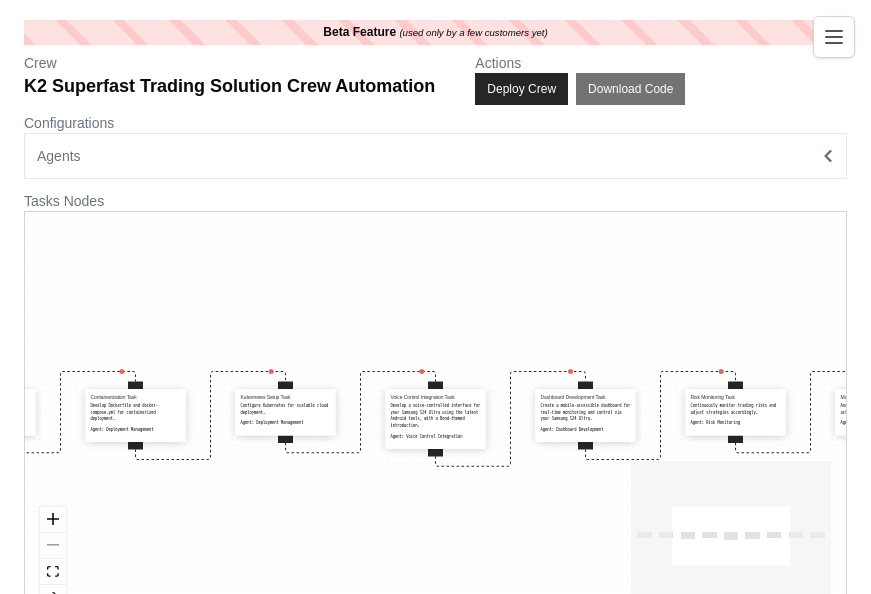 scroll, scrollTop: 0, scrollLeft: 0, axis: both 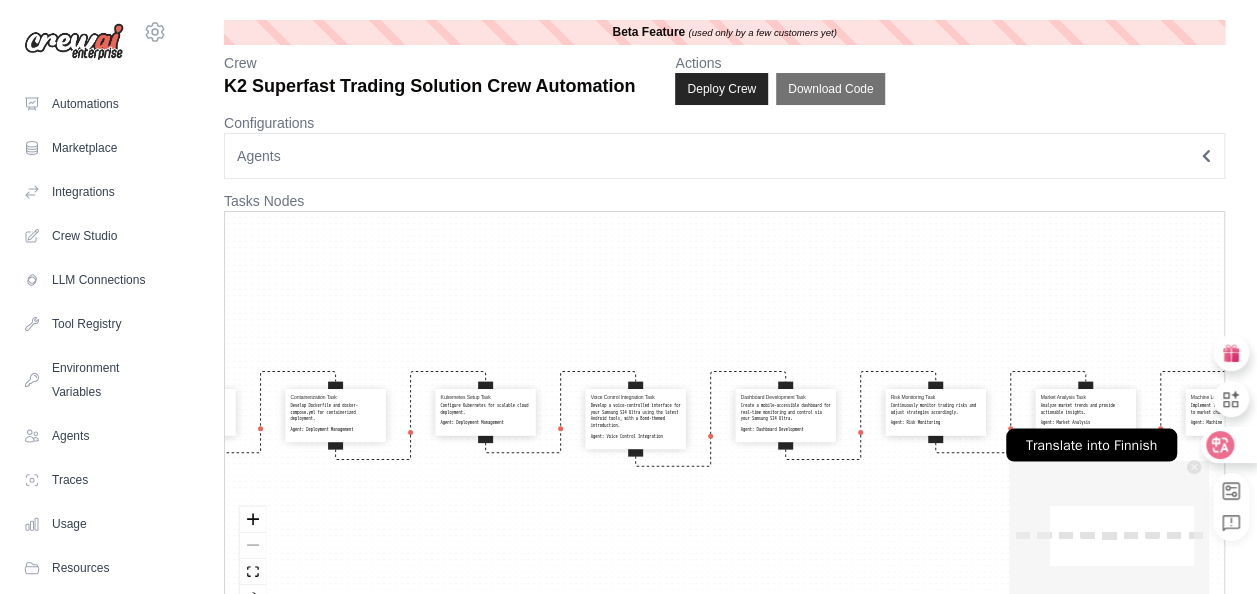 click 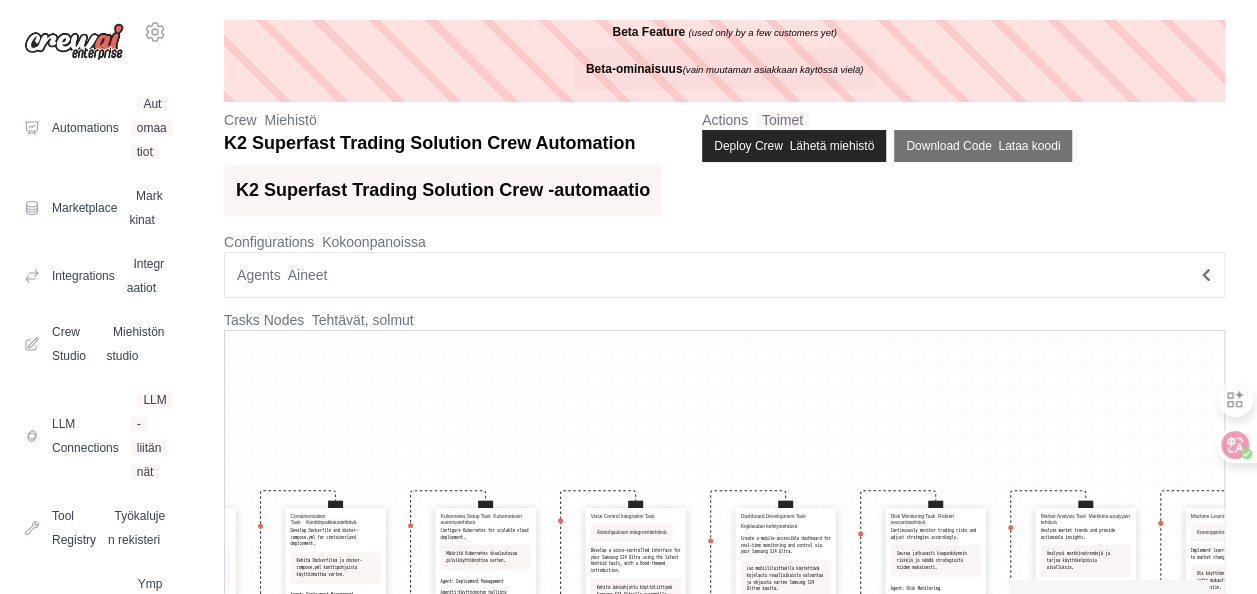 click on "ameralvi@gmail.com
Settings
Automations
Automaatiot
Marketplace
Markkinat
Integrations
Integraatiot" at bounding box center [96, 297] 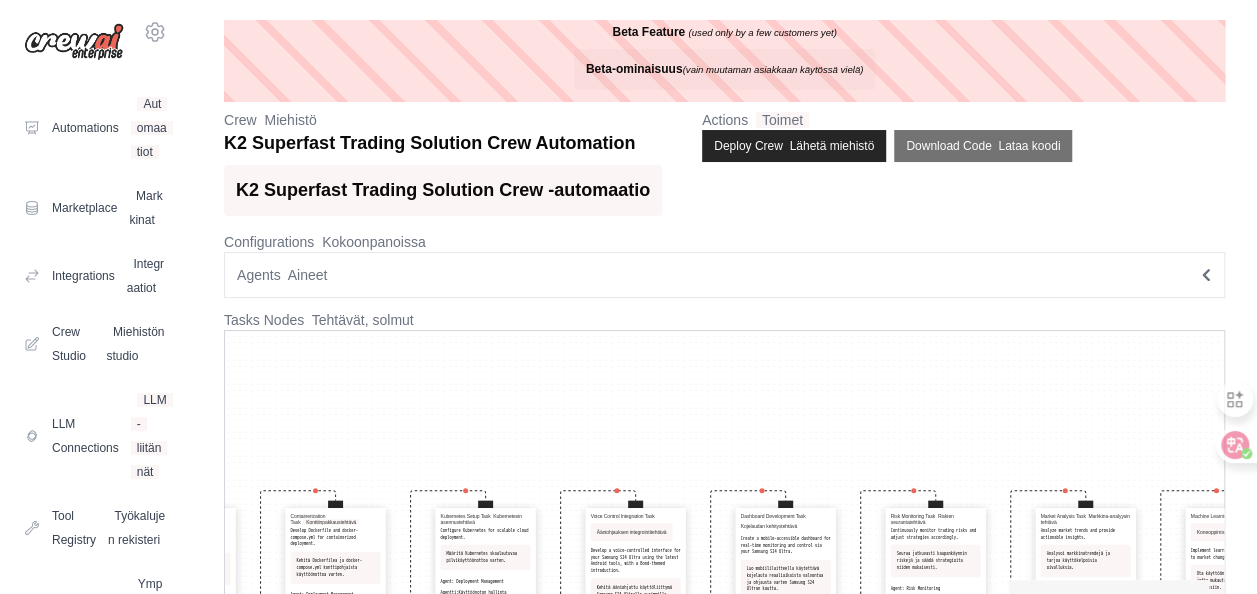 click at bounding box center [74, 42] 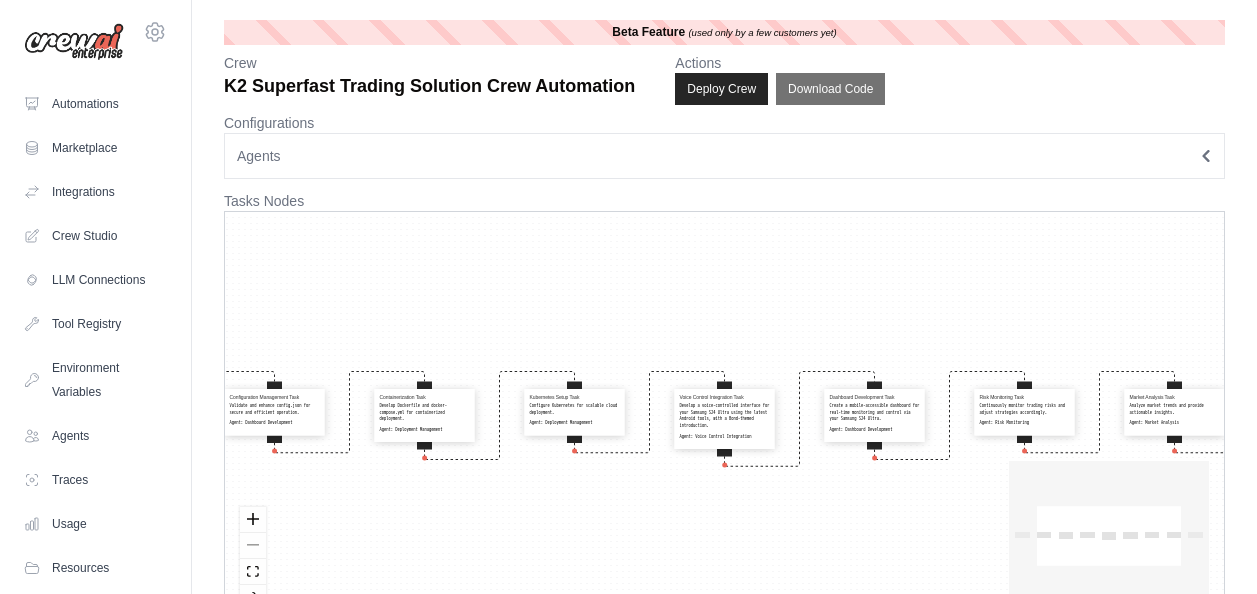scroll, scrollTop: 0, scrollLeft: 0, axis: both 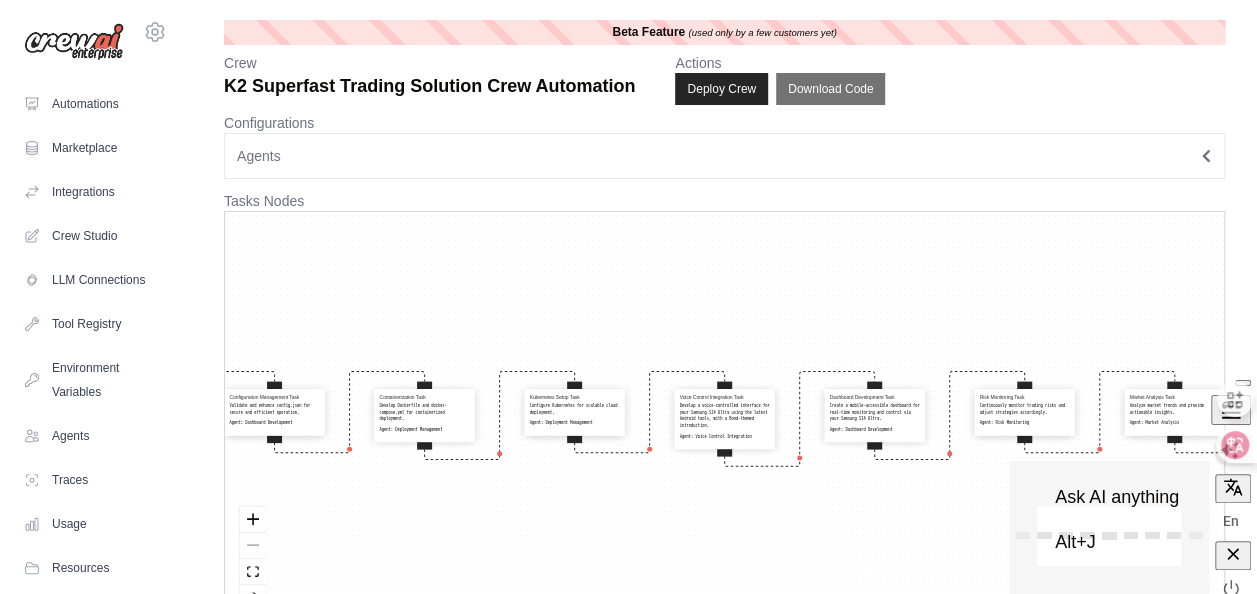 click 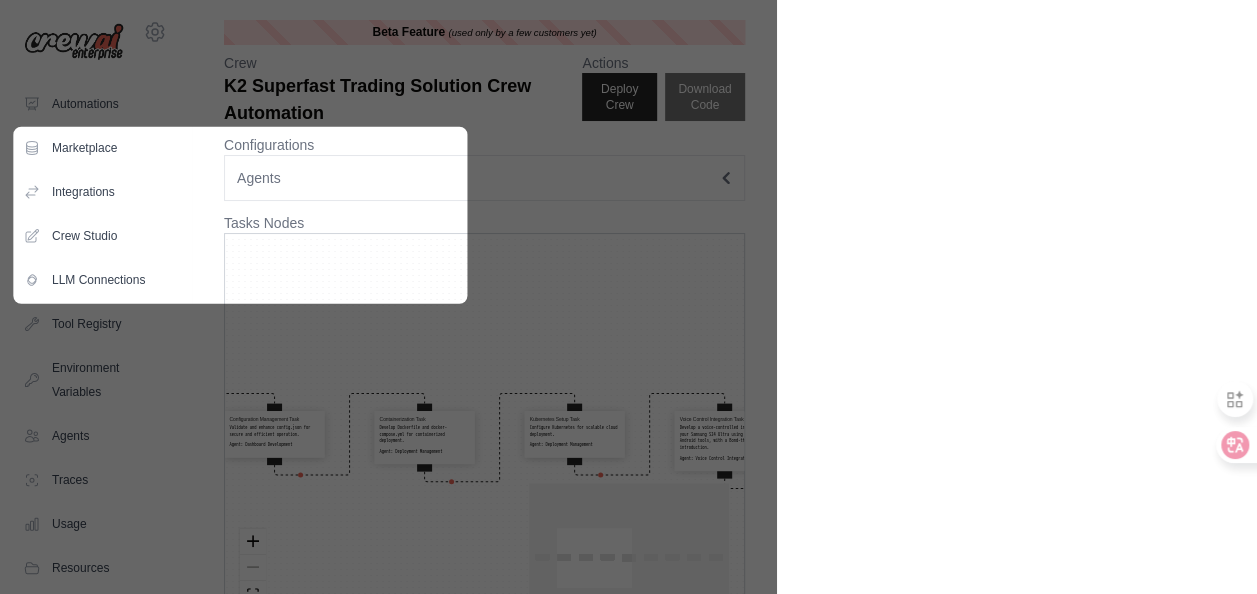 drag, startPoint x: 848, startPoint y: 194, endPoint x: 838, endPoint y: 190, distance: 10.770329 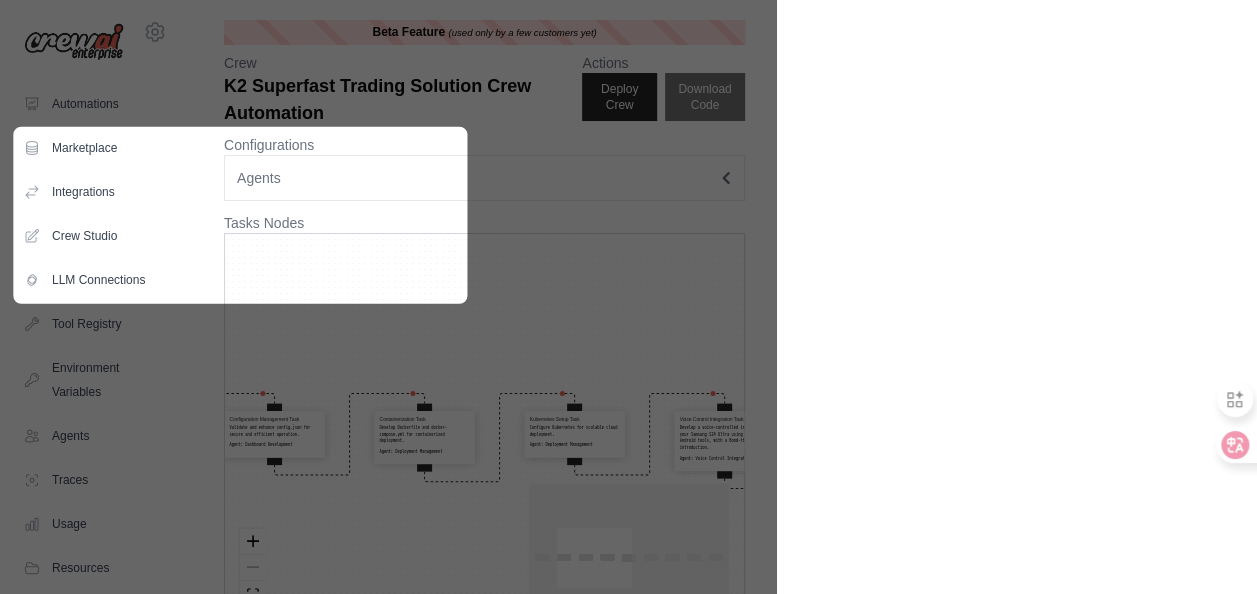 click 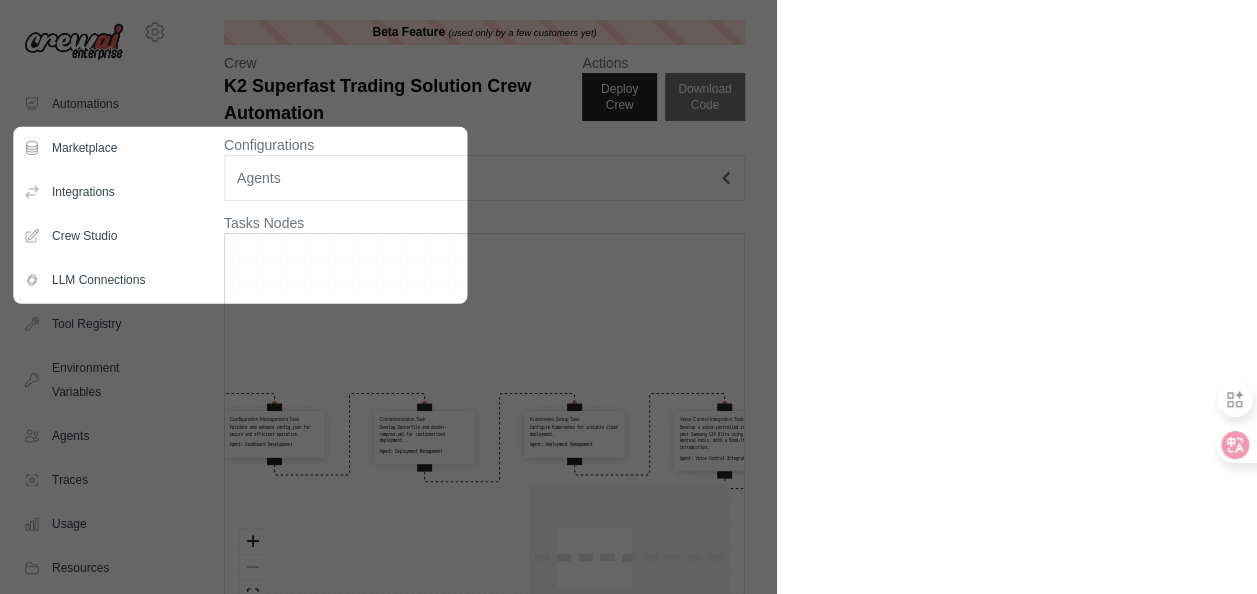 click 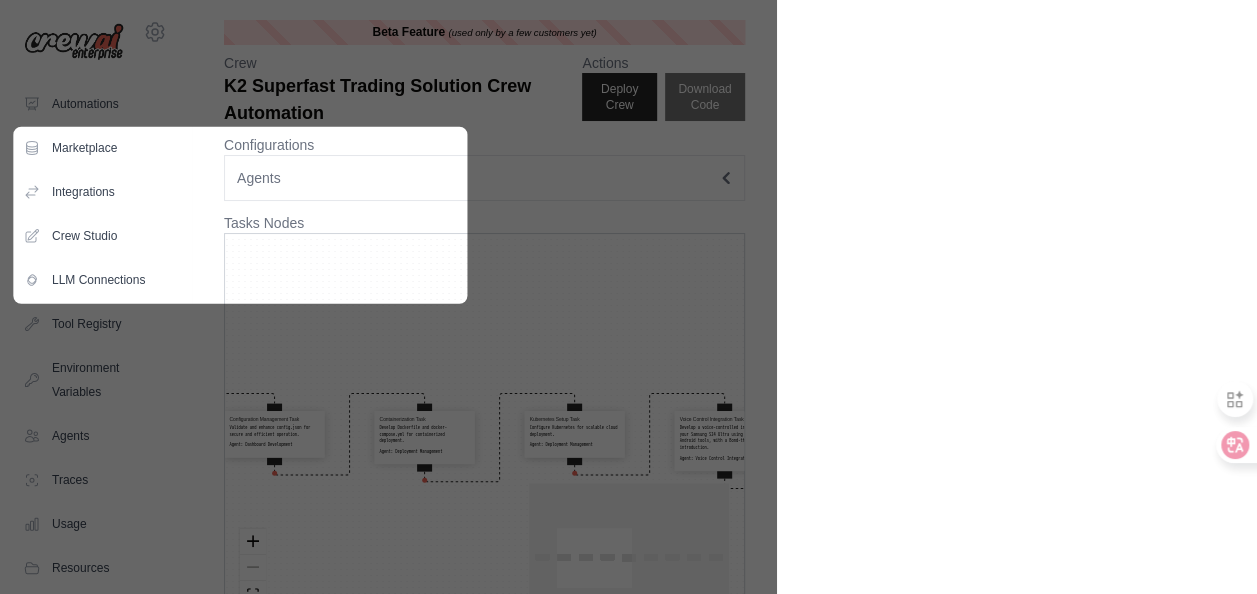 click 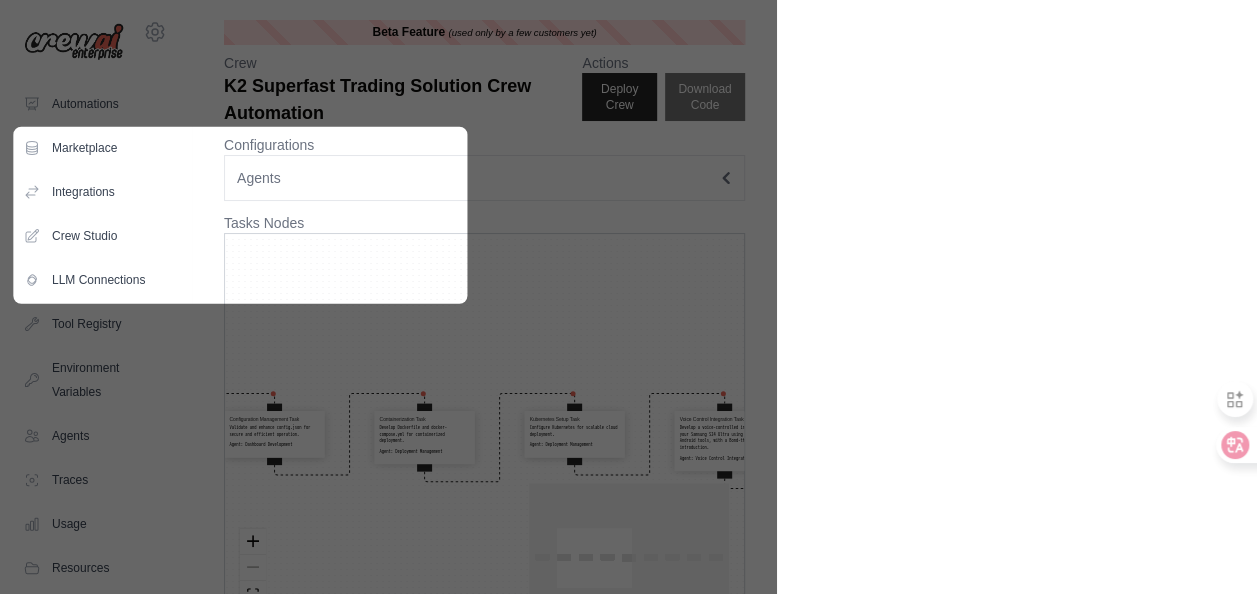 click 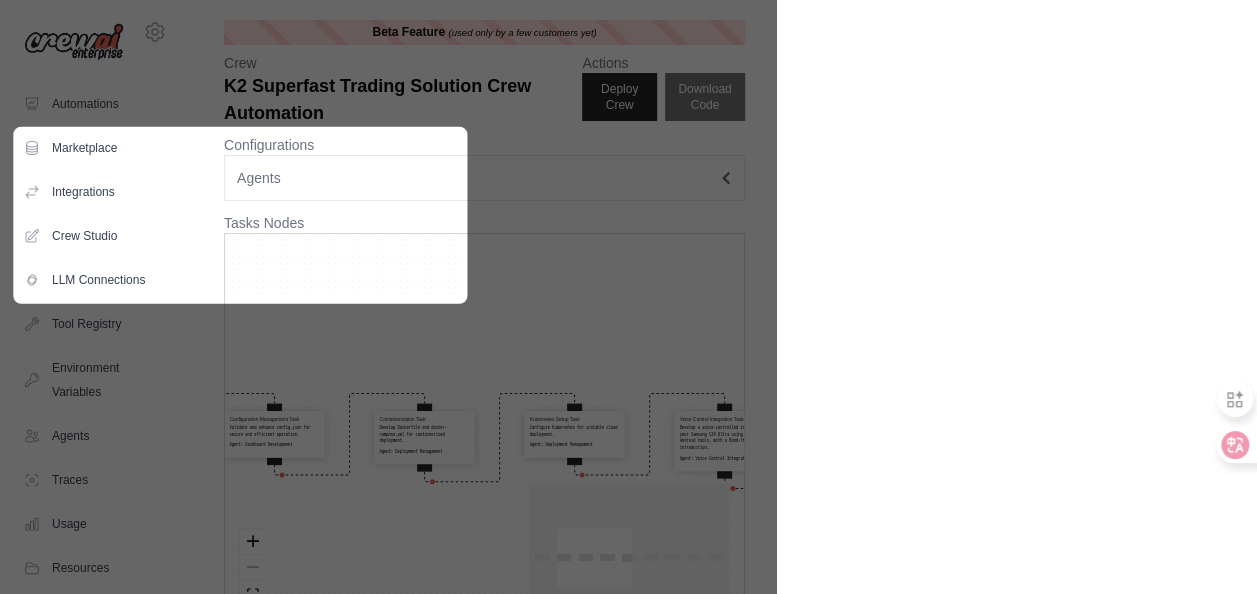 click 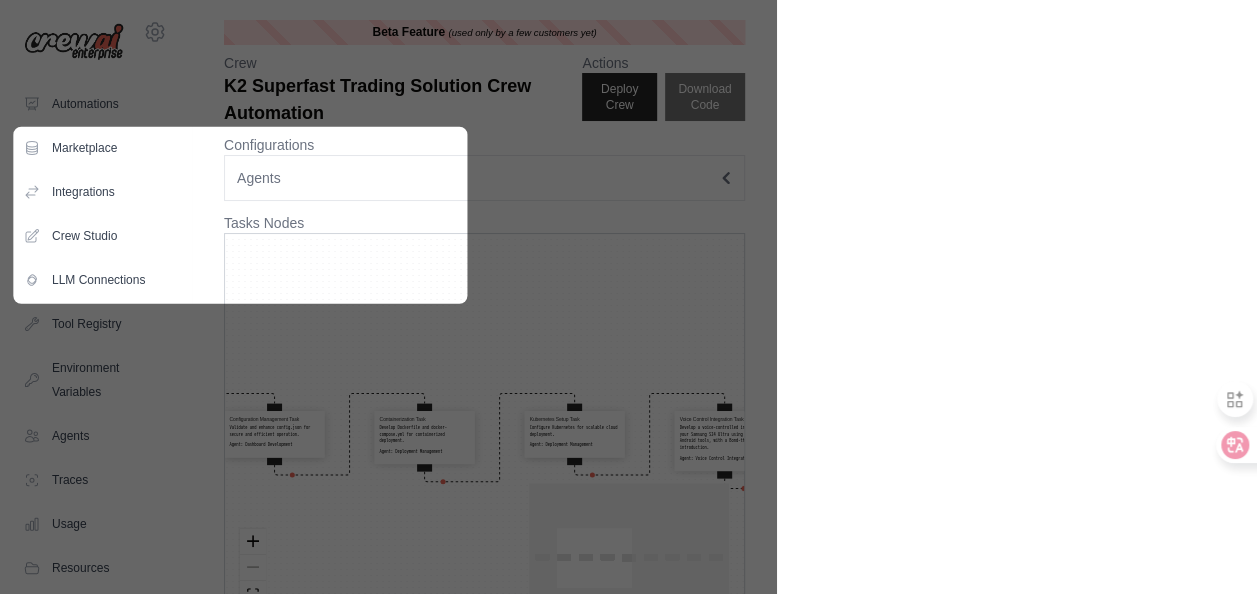 click 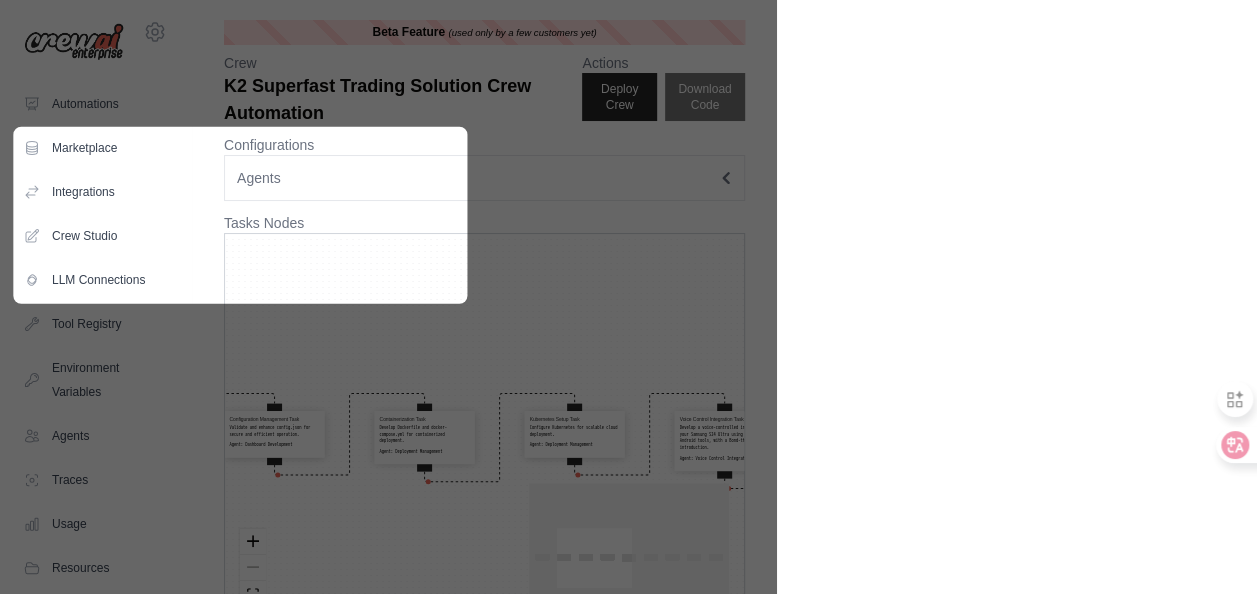 click 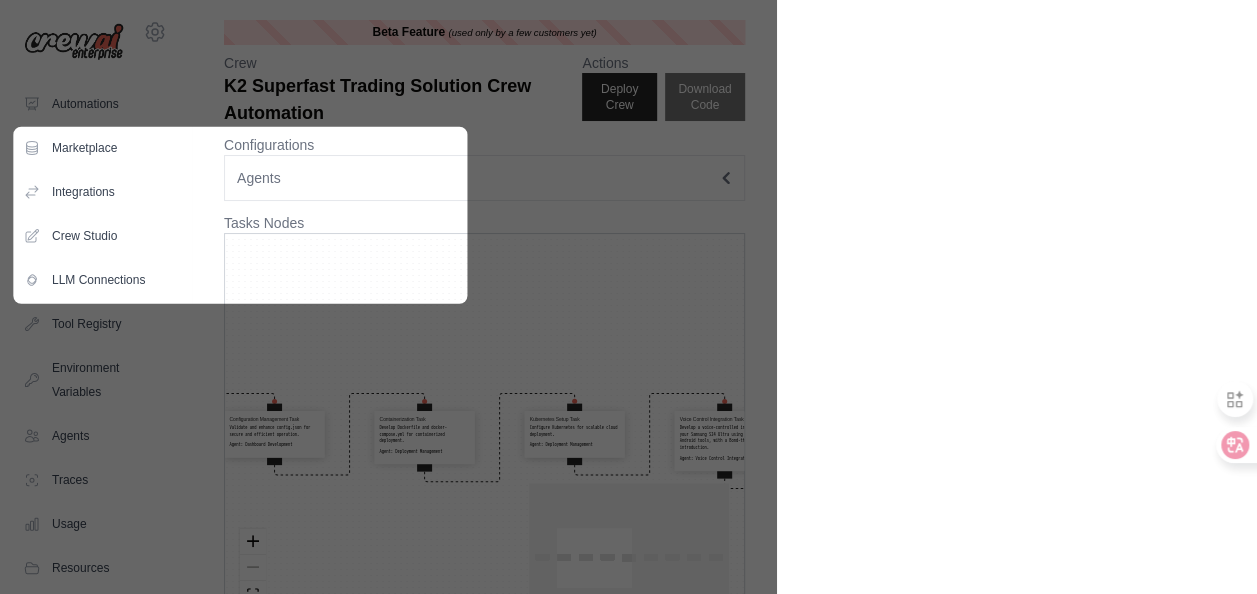 click 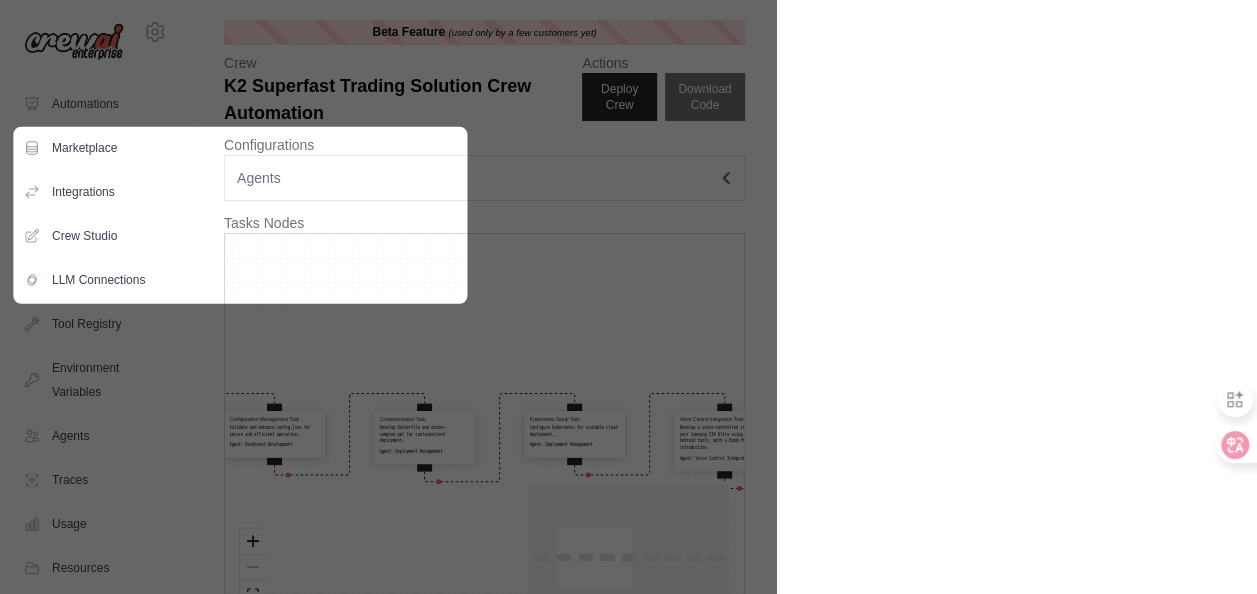 click 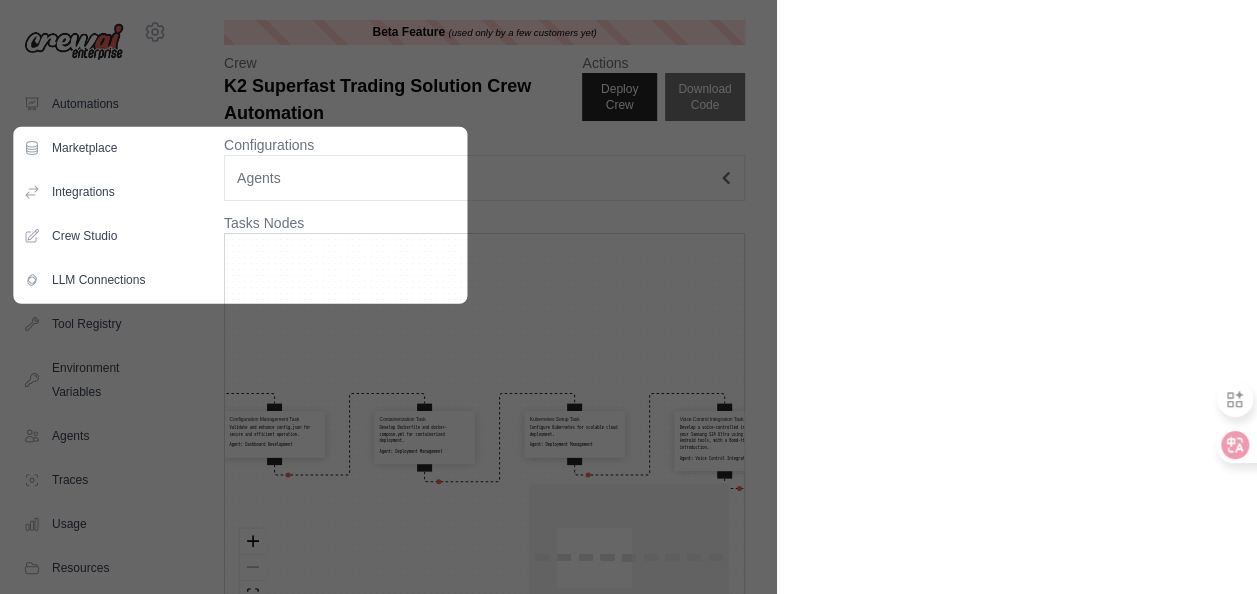 click 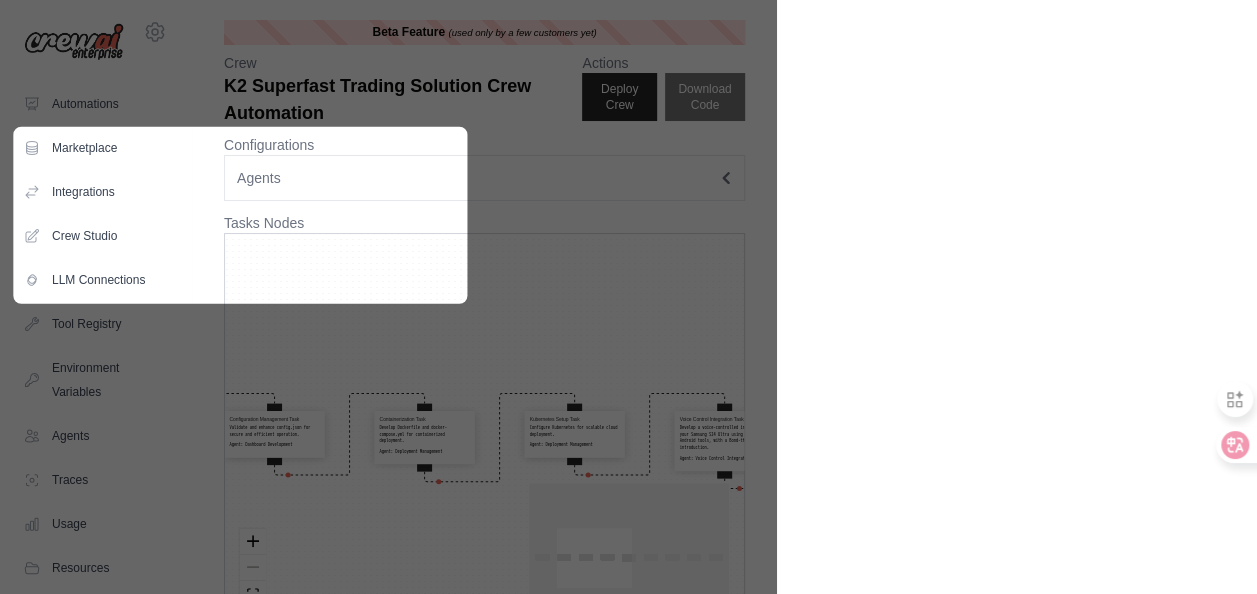 click 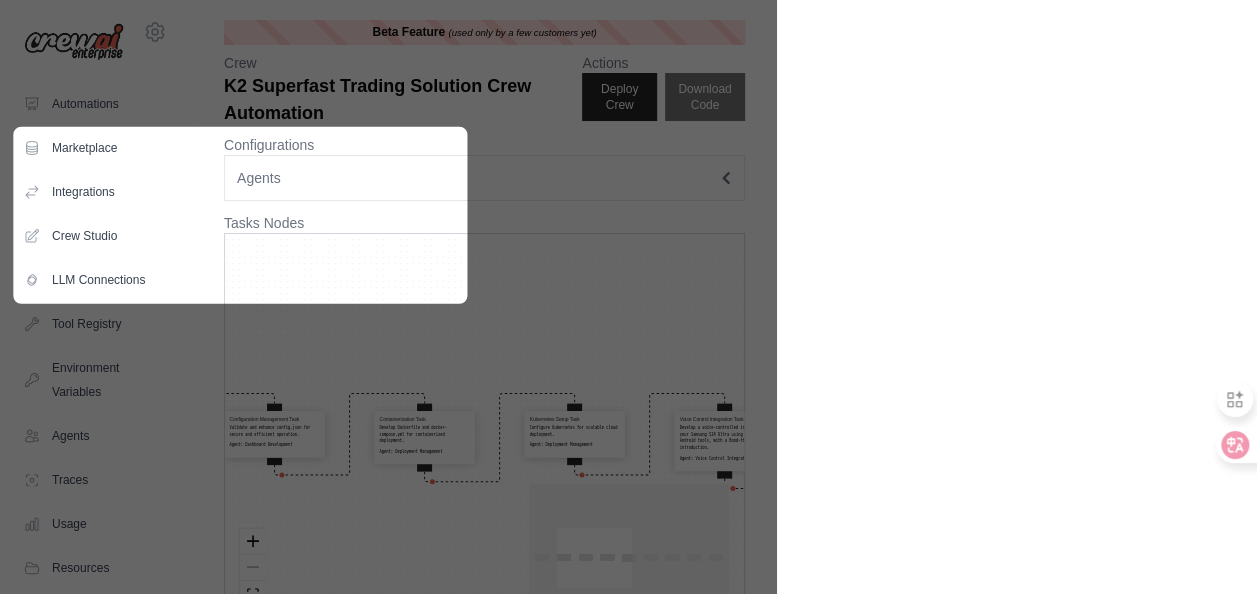 click 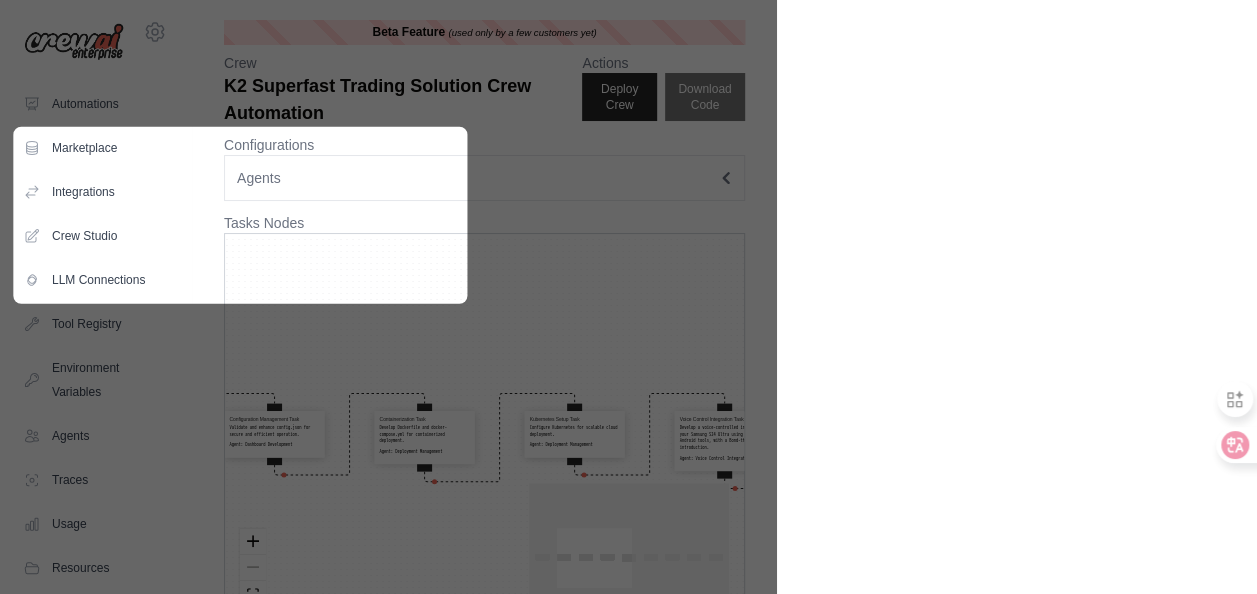 click 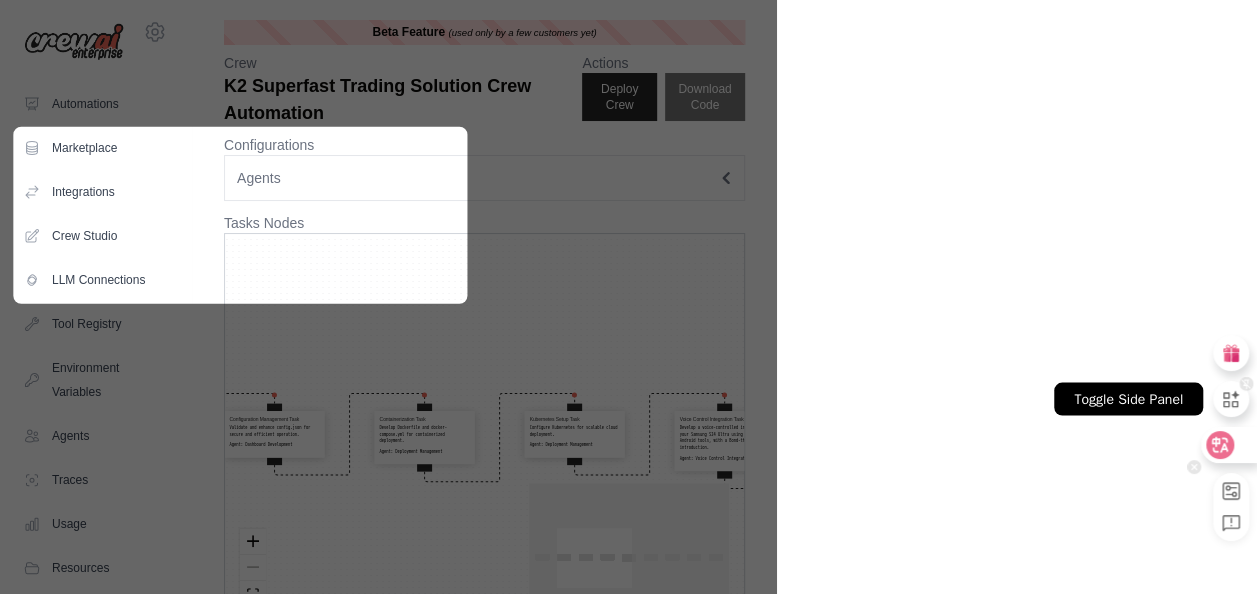click at bounding box center (1231, 399) 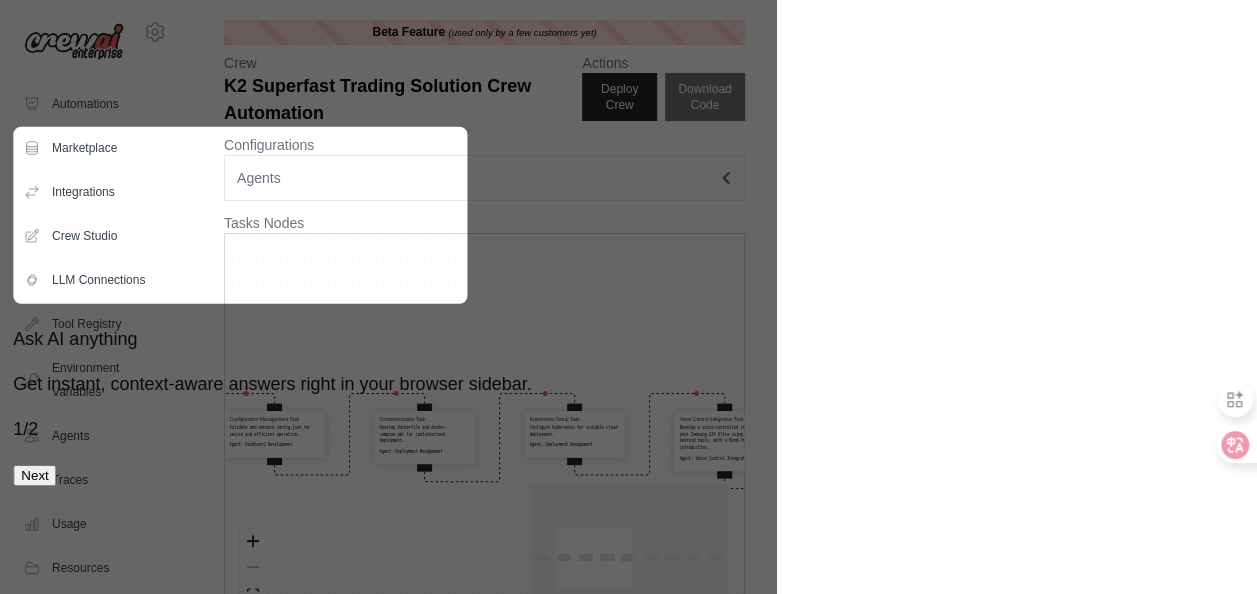 click on "Get instant, context-aware answers right in your browser sidebar." at bounding box center (272, 384) 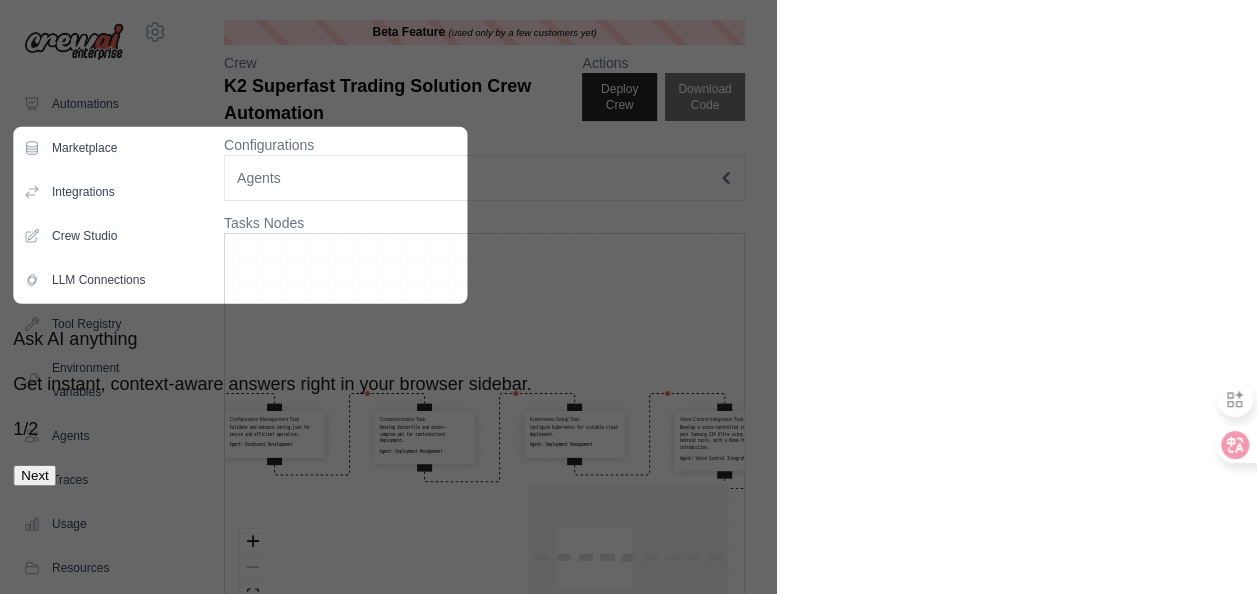 click on "1 / 2" at bounding box center (272, 429) 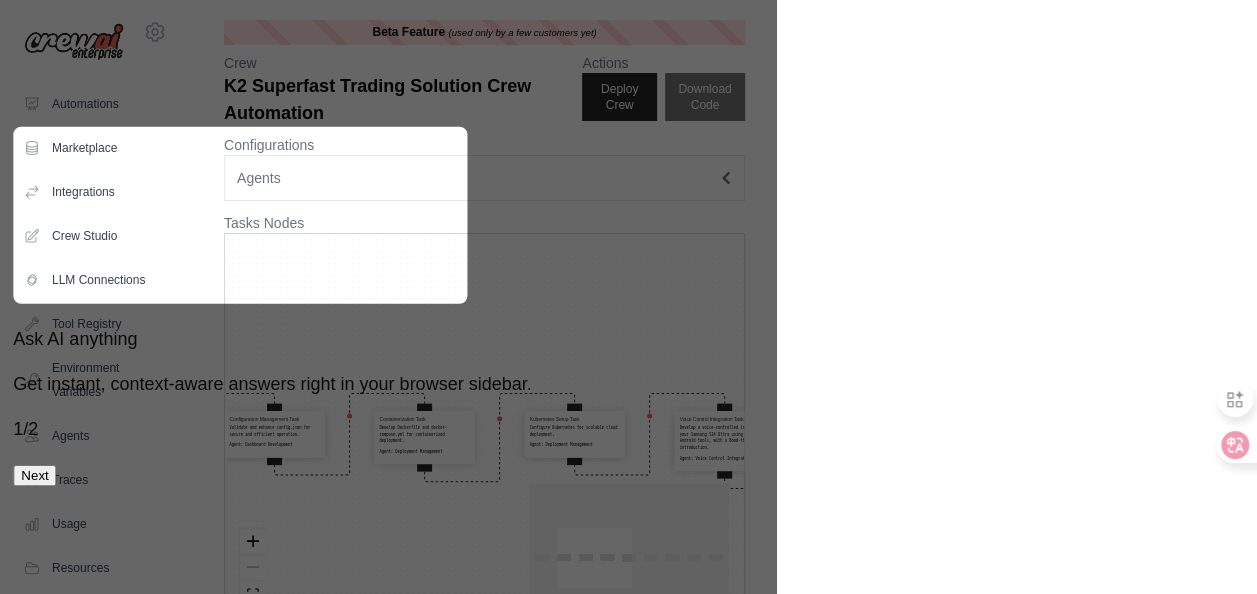 click on "1 / 2" at bounding box center [272, 429] 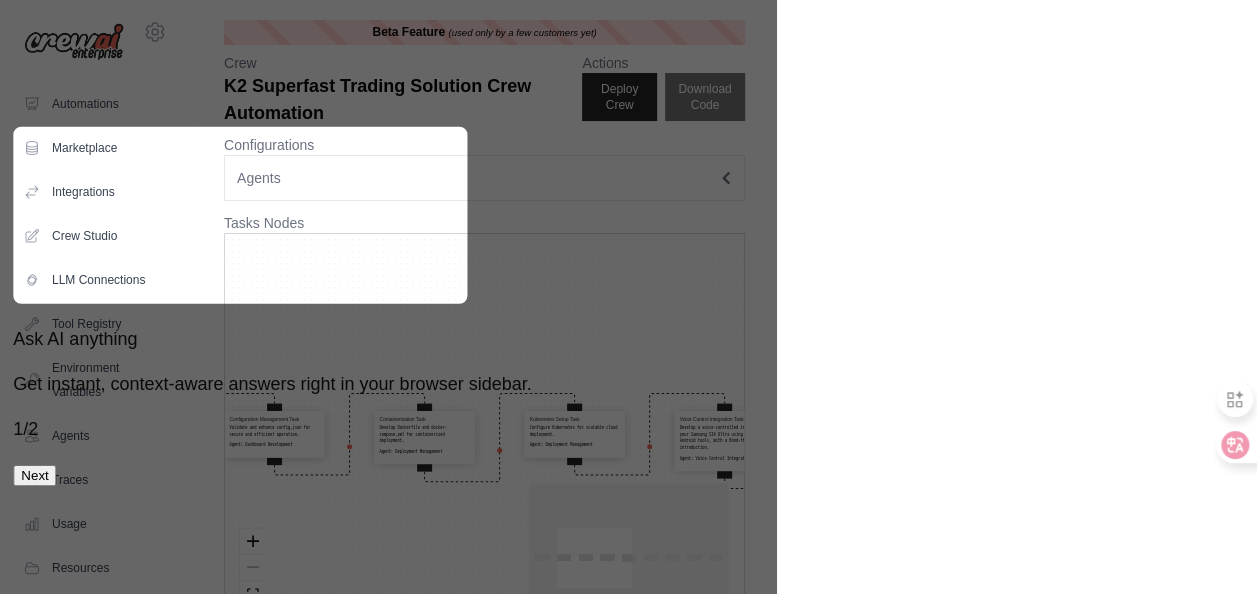 click on "1 / 2" at bounding box center [272, 429] 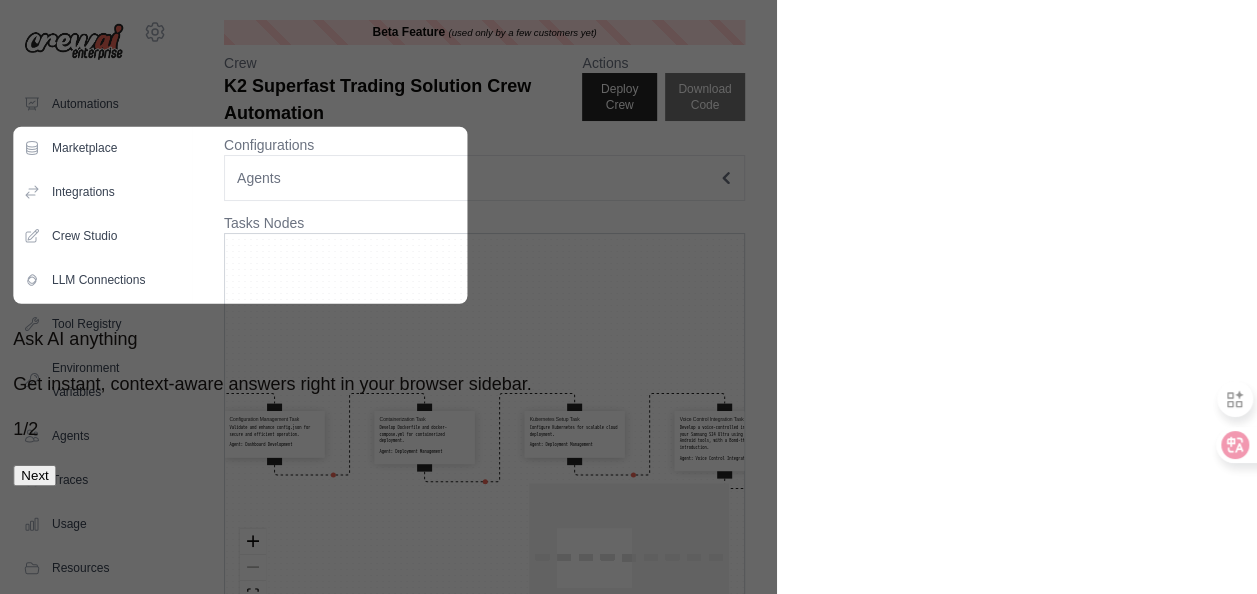 click on "1 / 2" at bounding box center (272, 429) 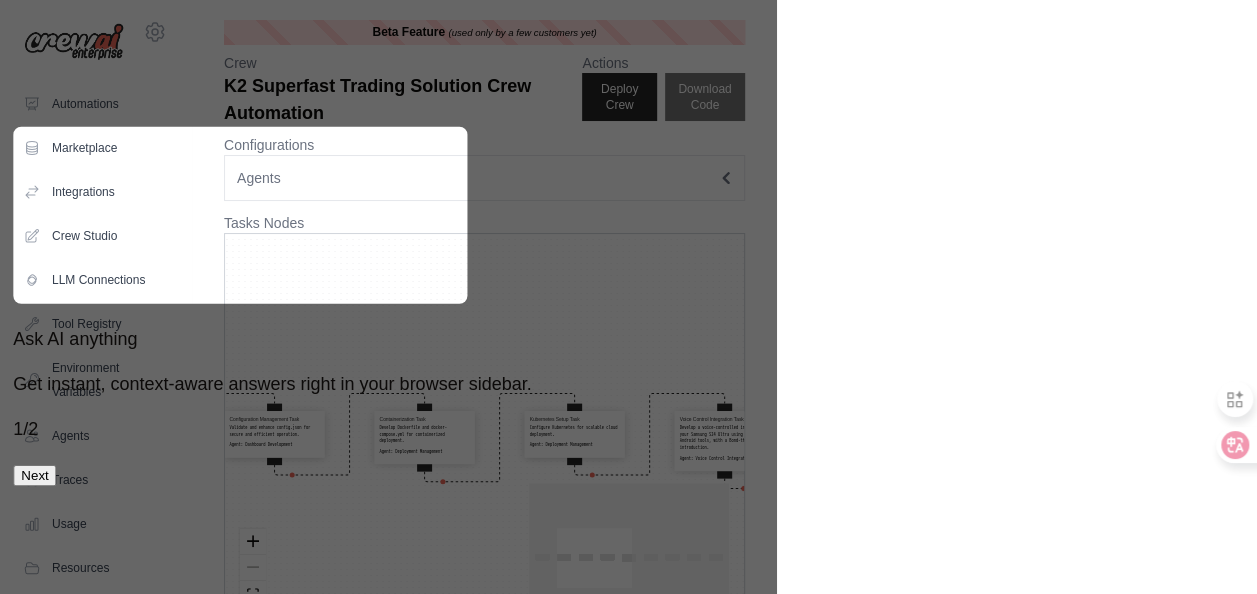 click on "1 / 2" at bounding box center (272, 429) 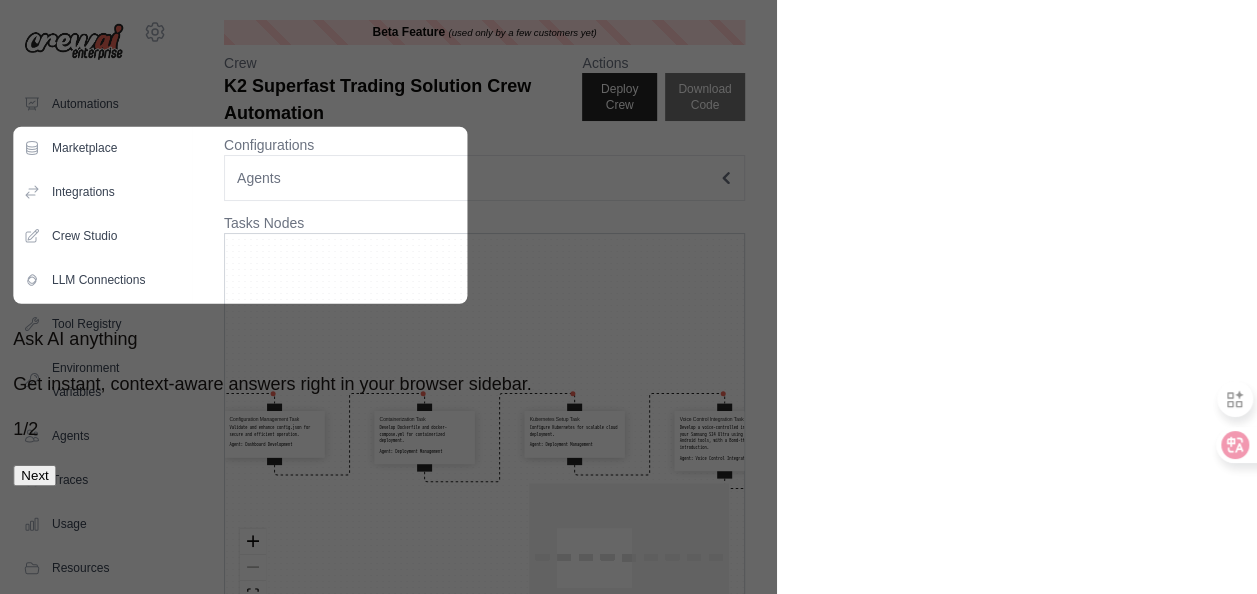 click 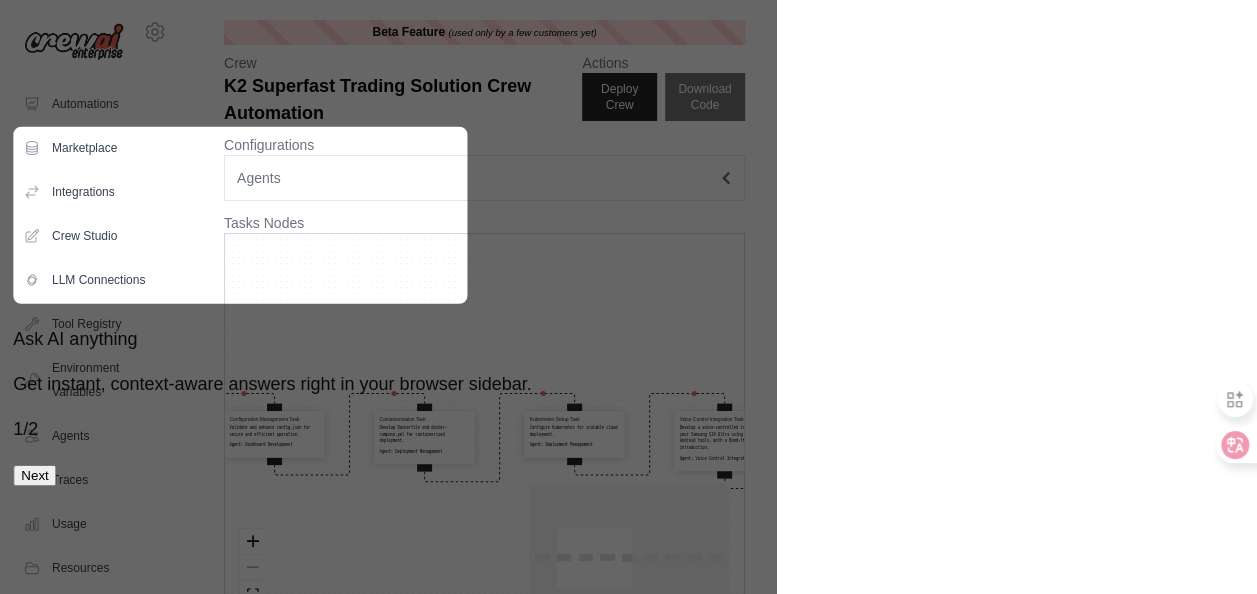 click 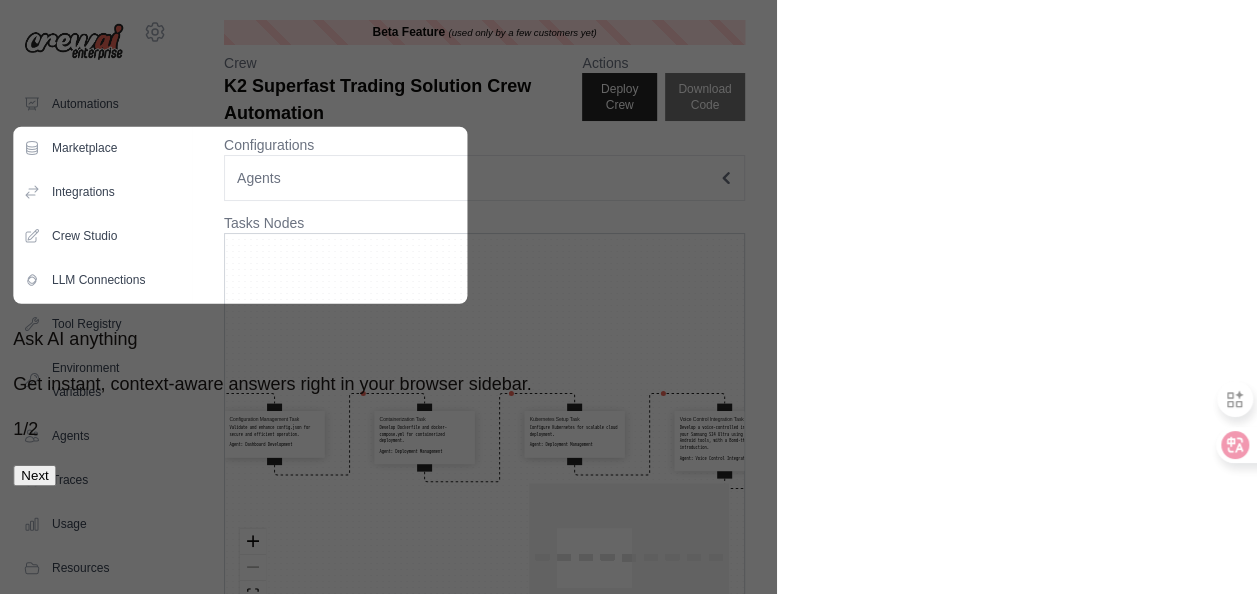 click 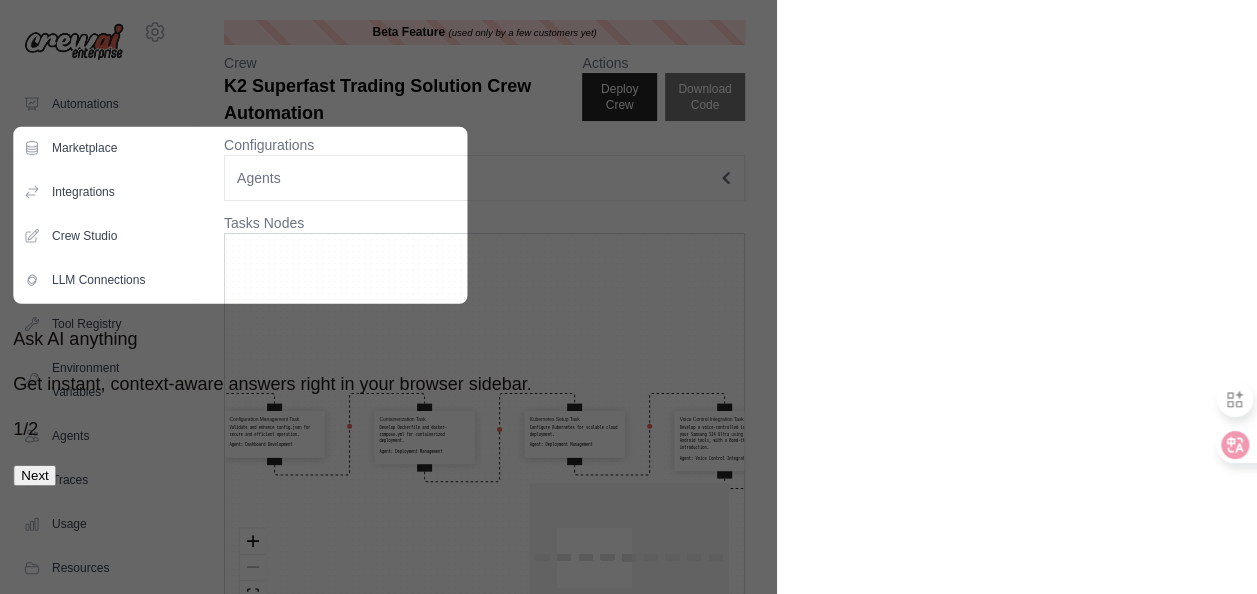 click 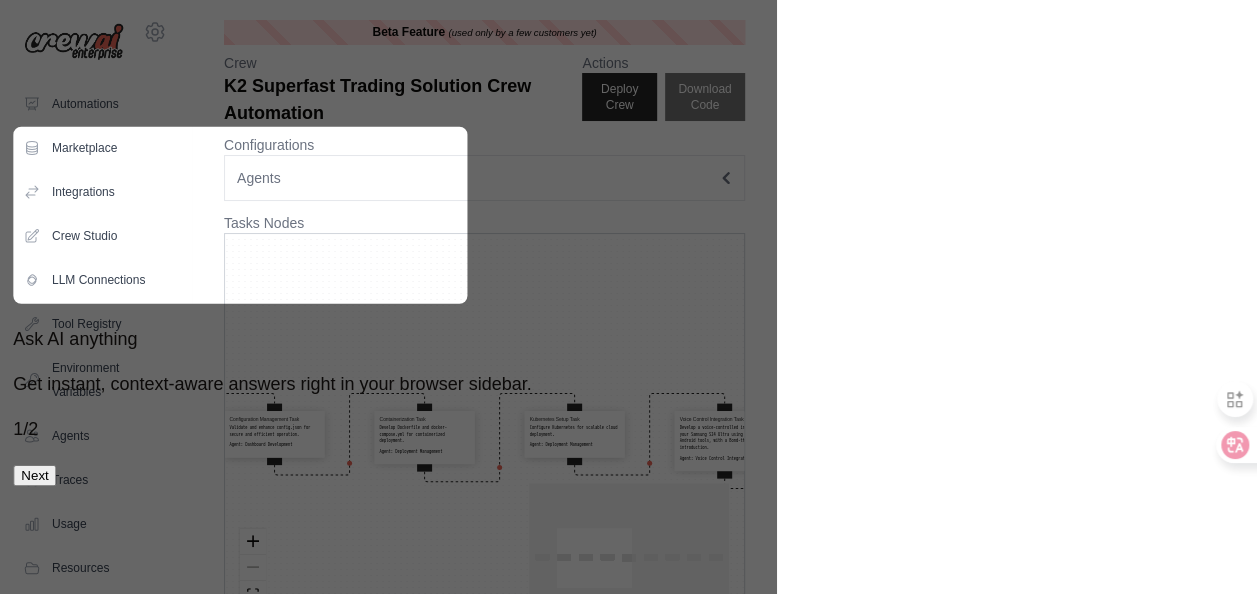 click 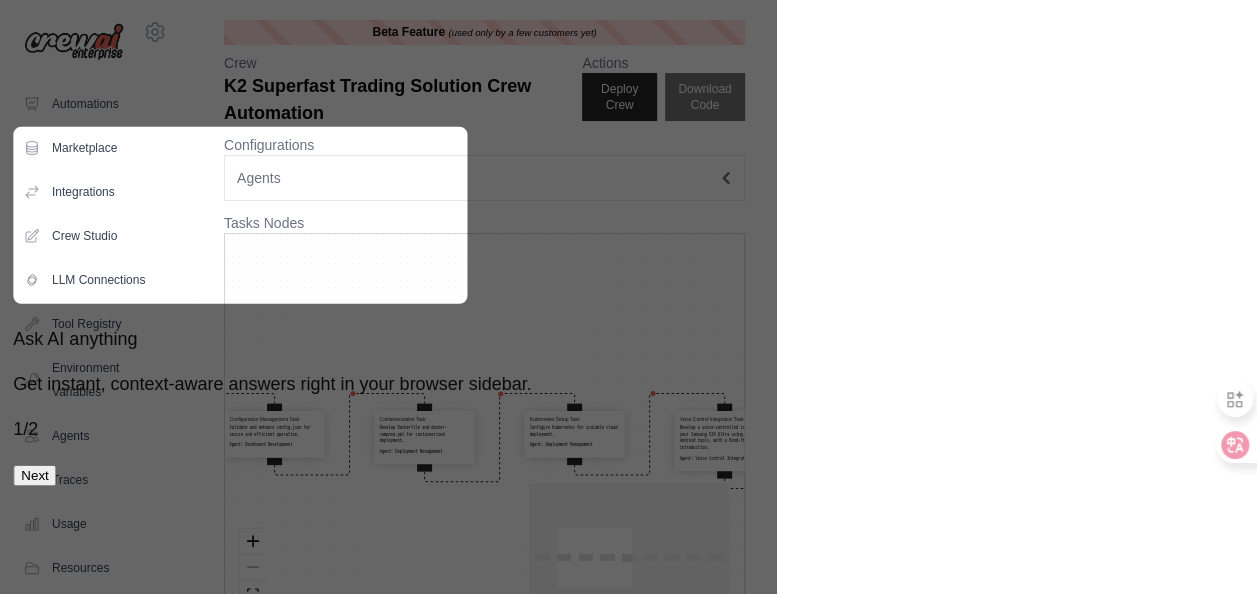 click 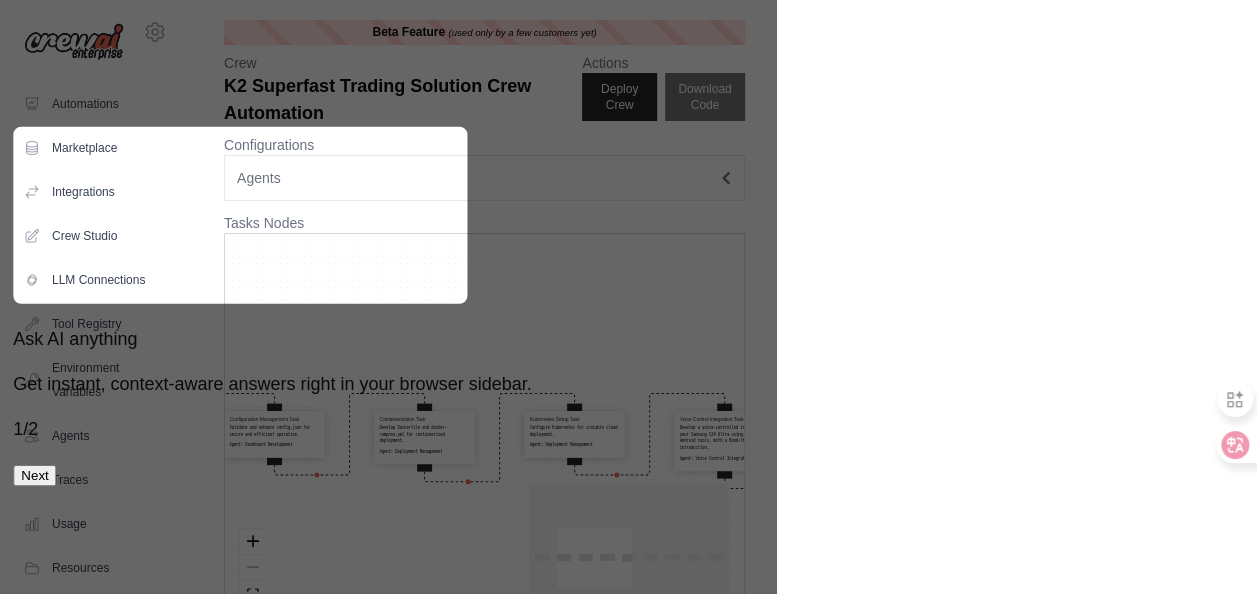 drag, startPoint x: 1188, startPoint y: 132, endPoint x: 1201, endPoint y: 88, distance: 45.88028 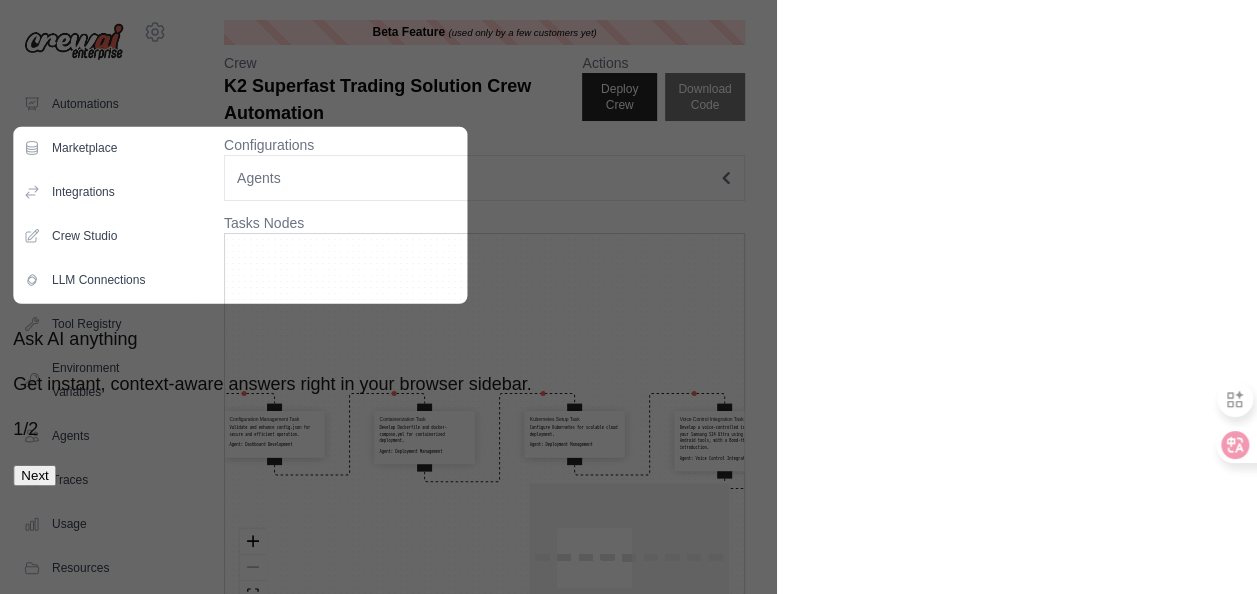 click 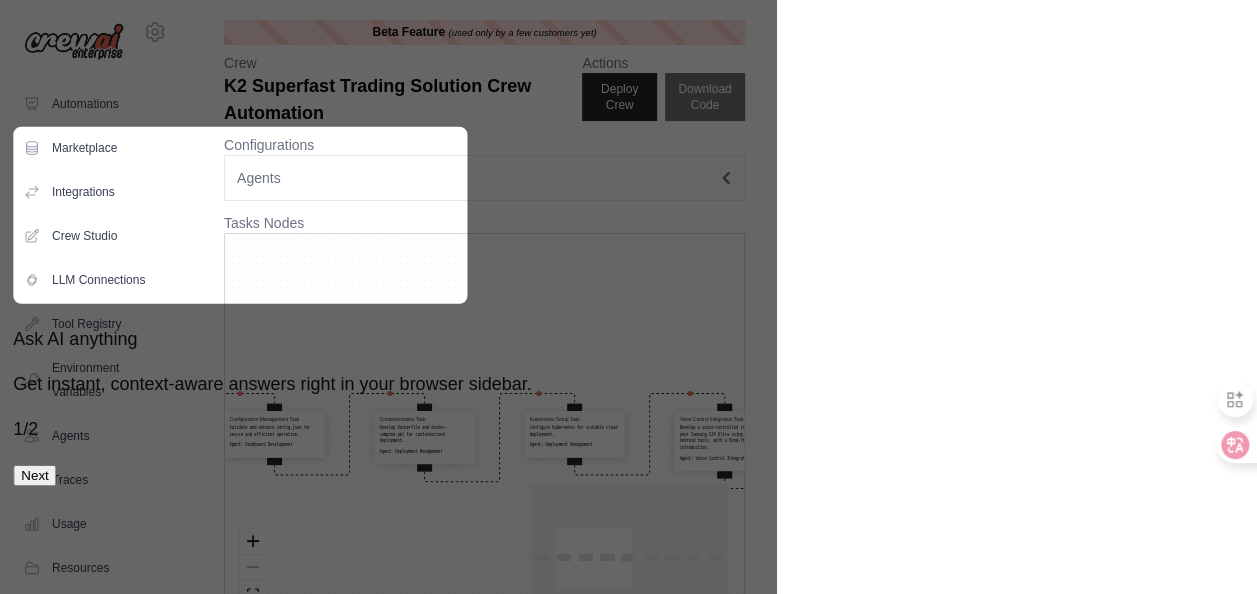 click 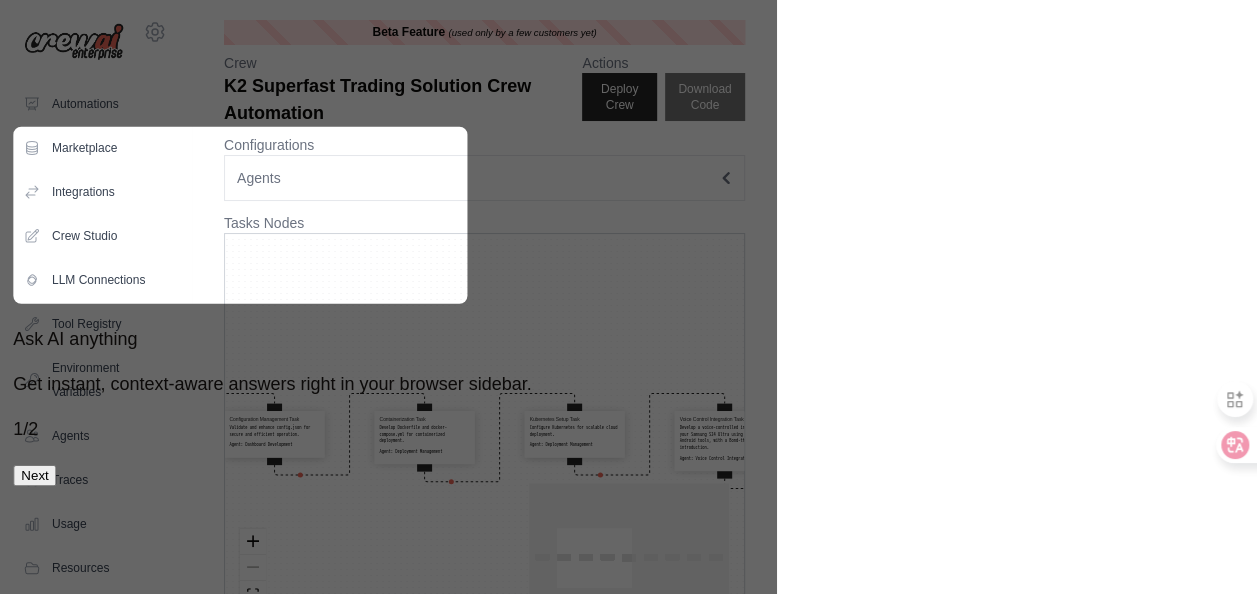 click 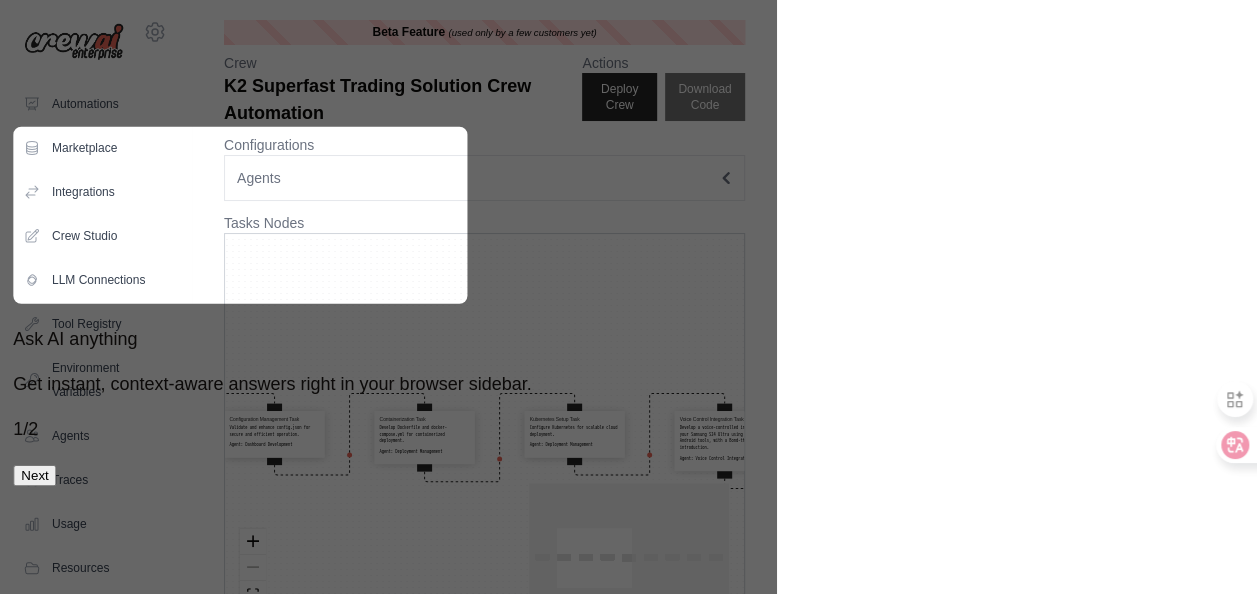 click 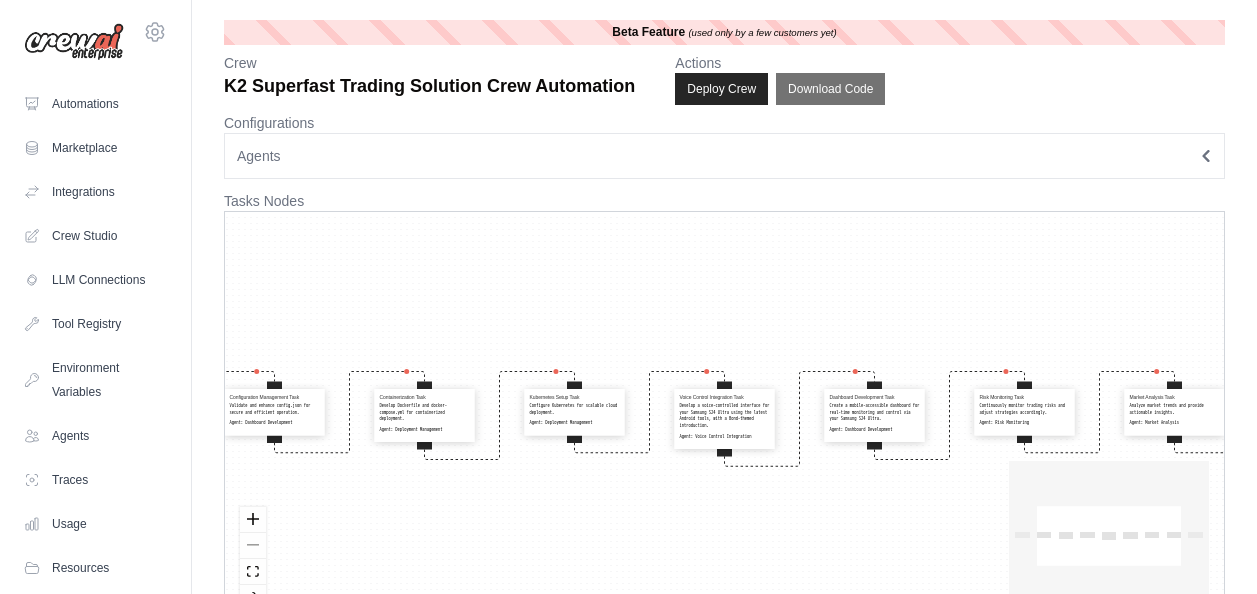 scroll, scrollTop: 0, scrollLeft: 0, axis: both 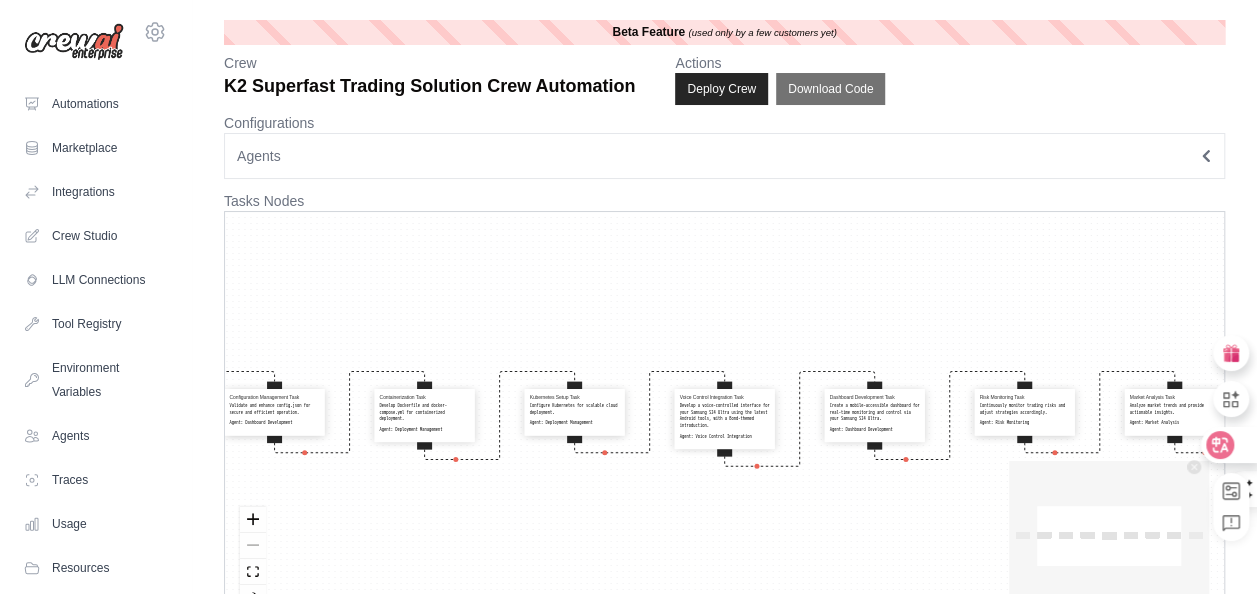 click at bounding box center [1222, 438] 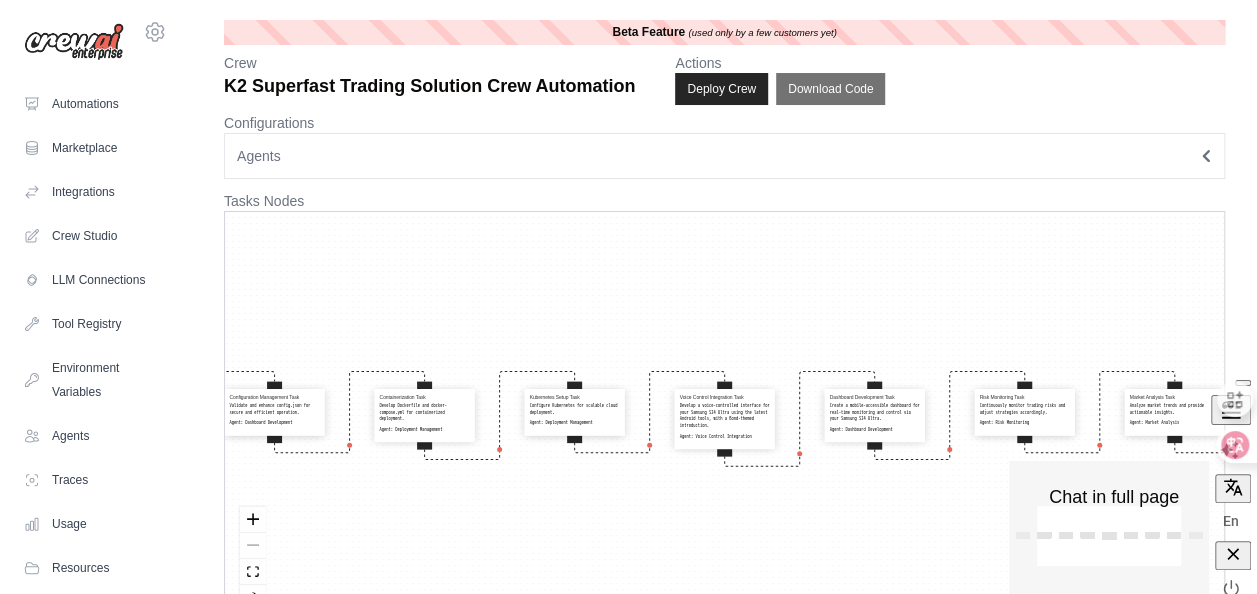 click on "Chat in full page" at bounding box center (1114, 497) 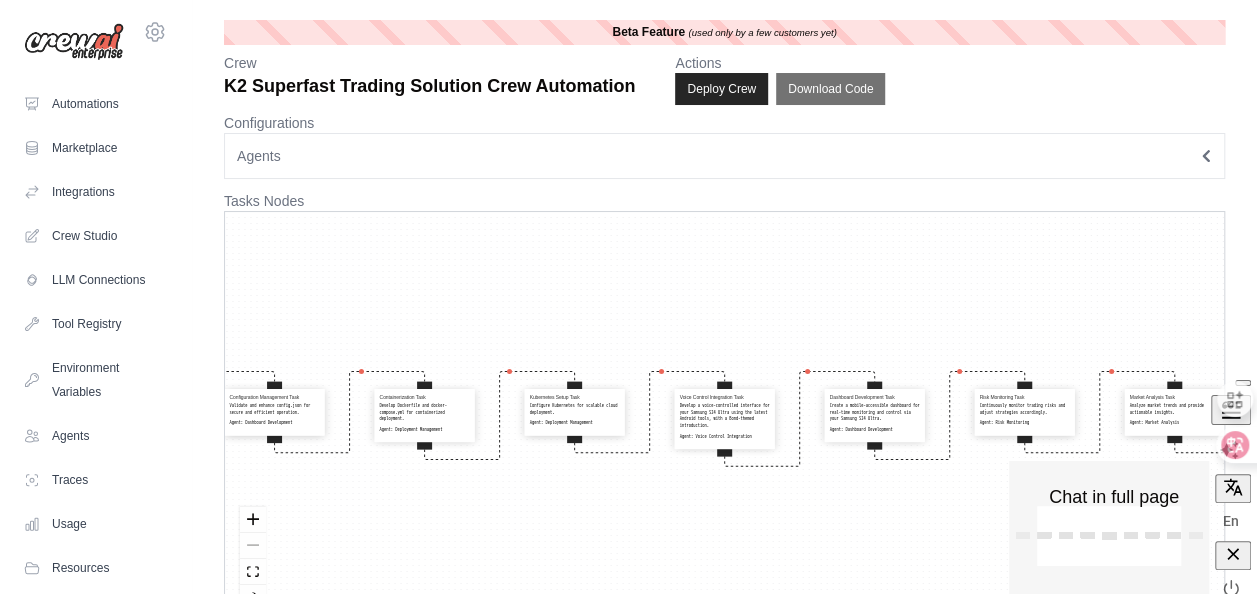 click on "Chat in full page" at bounding box center [1114, 497] 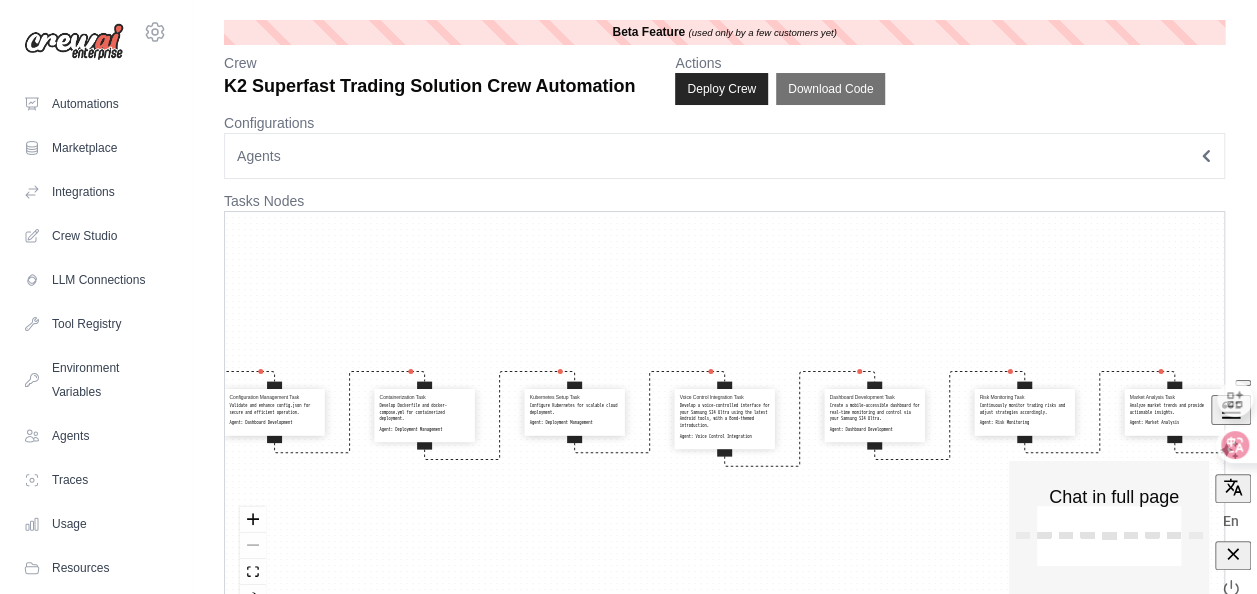 click on "Chat in full page" at bounding box center (1114, 497) 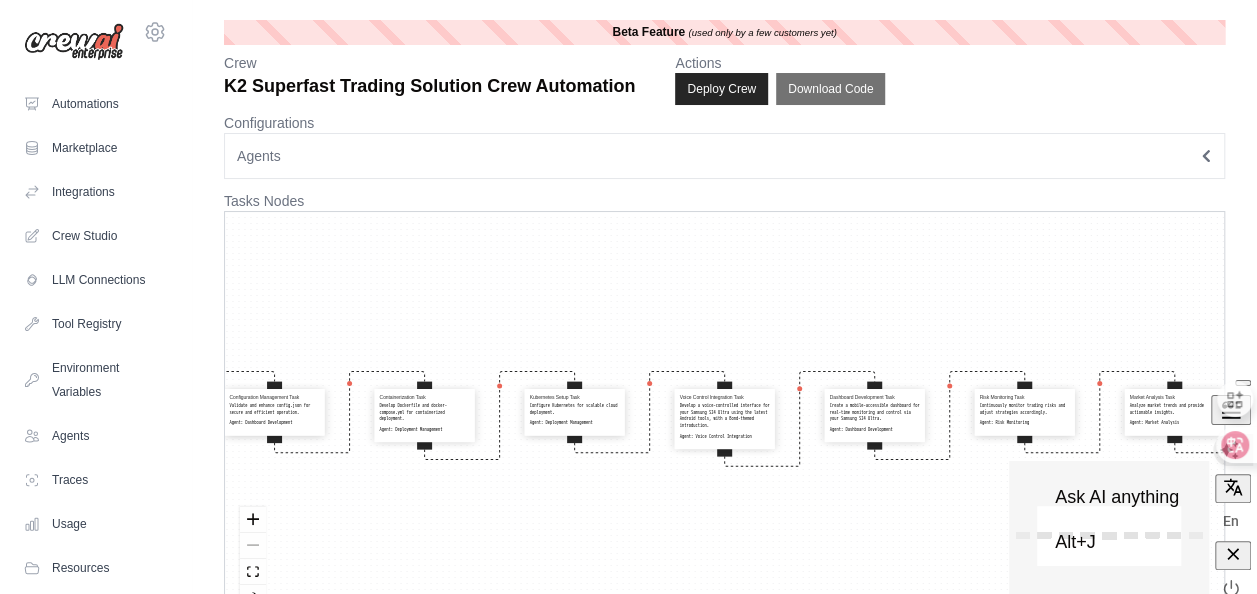 click 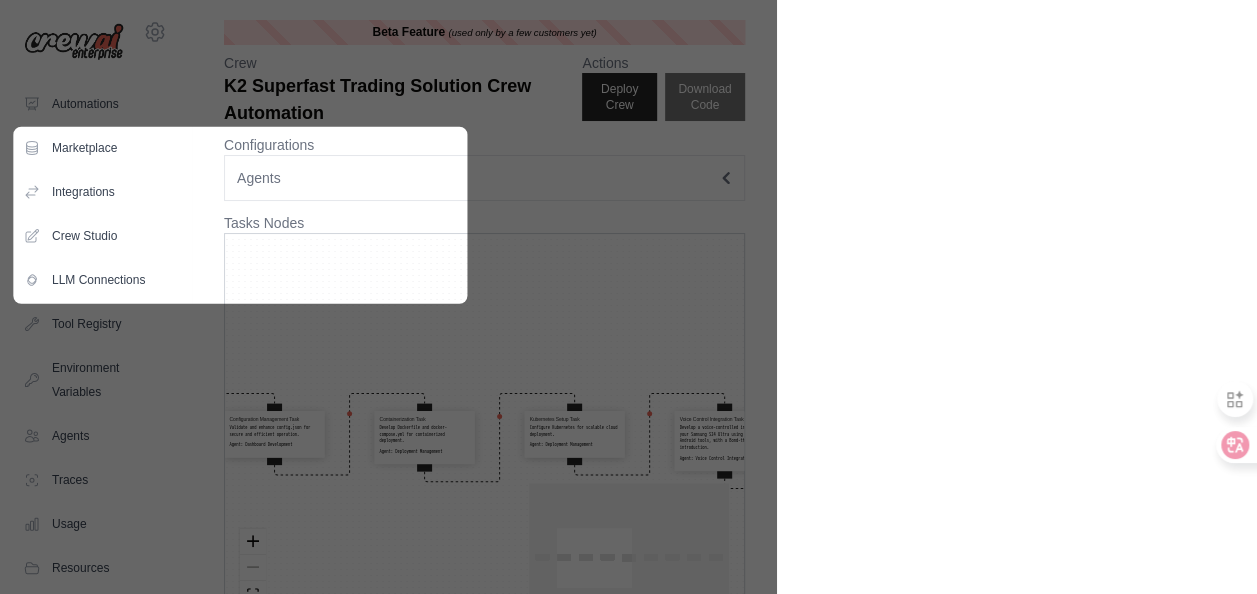 drag, startPoint x: 876, startPoint y: 190, endPoint x: 838, endPoint y: 185, distance: 38.327538 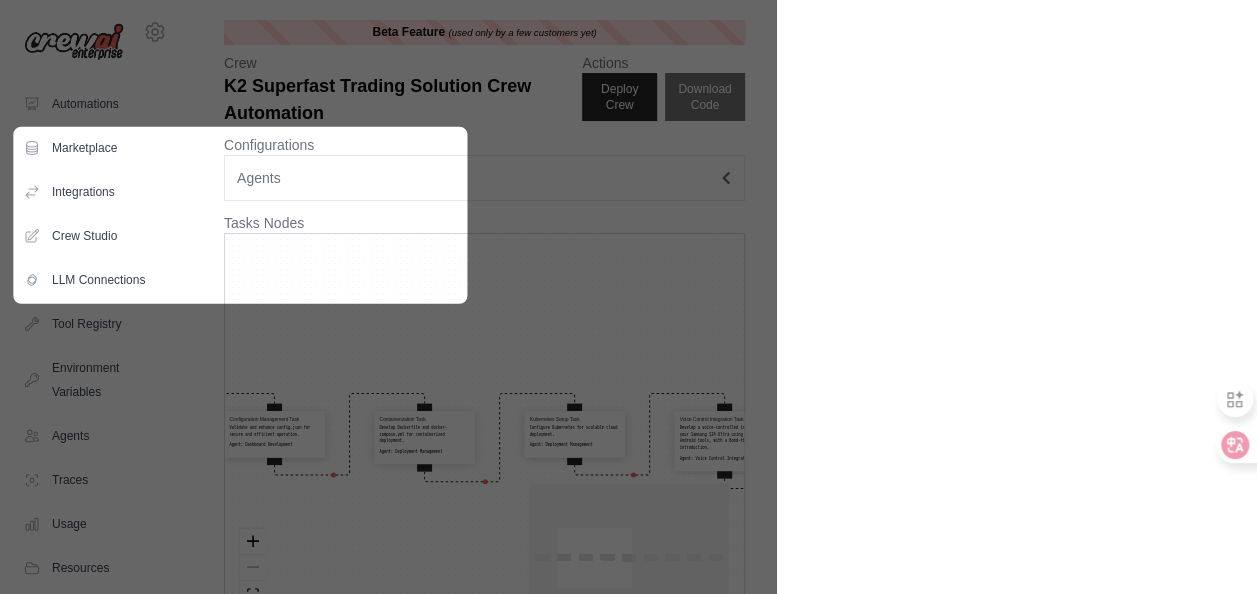 click 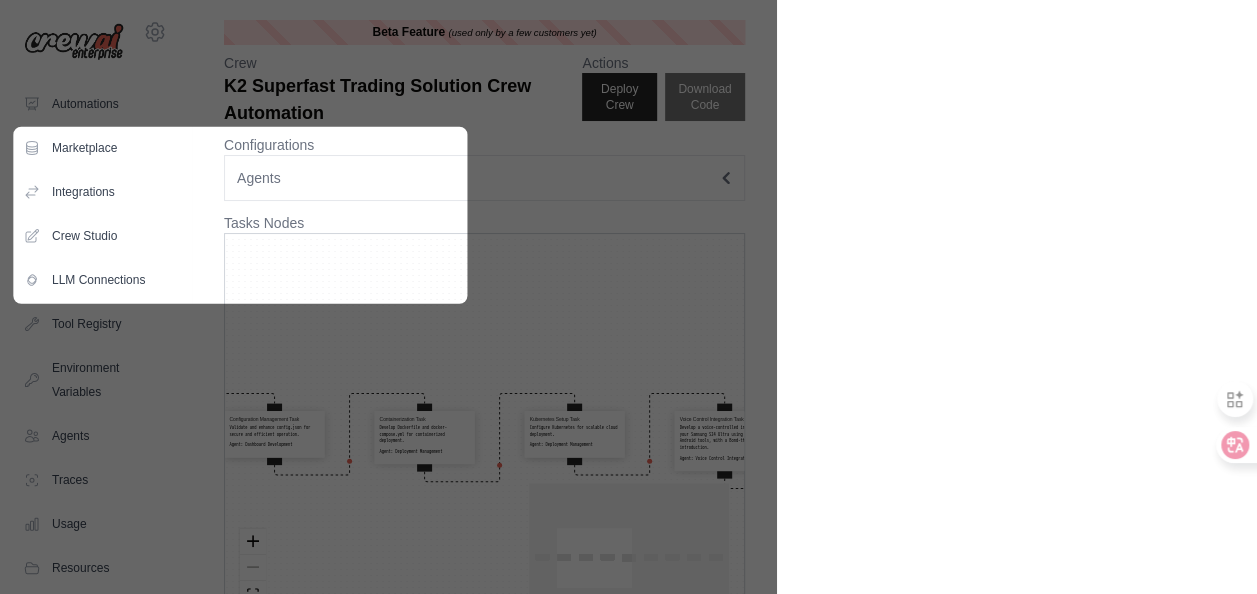 click 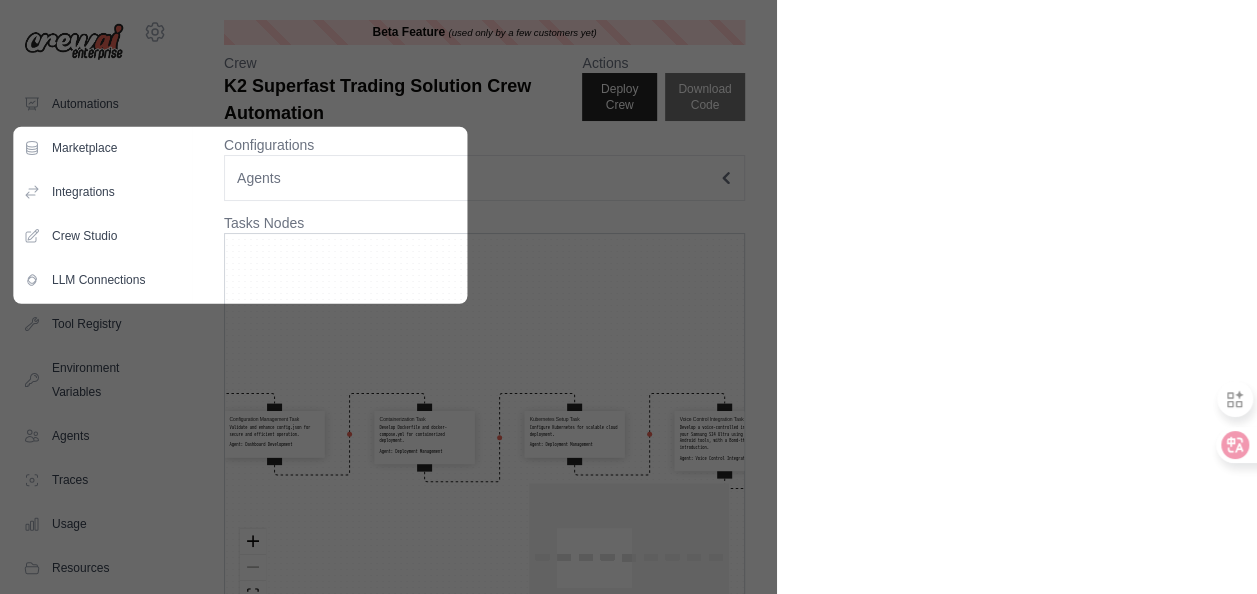 click 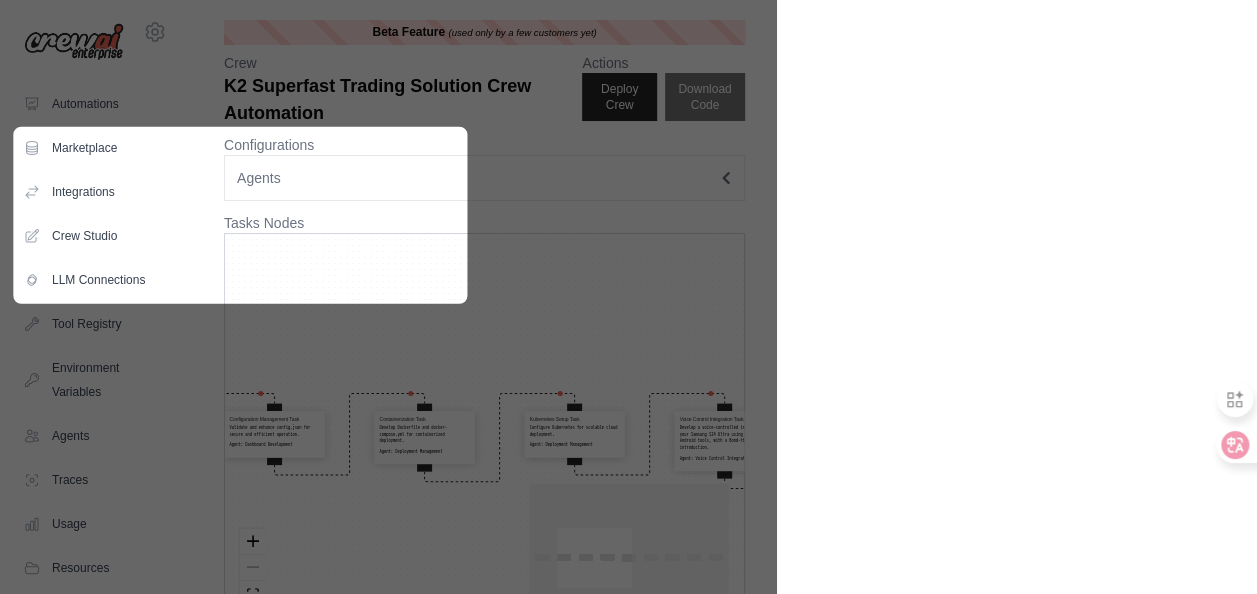 click 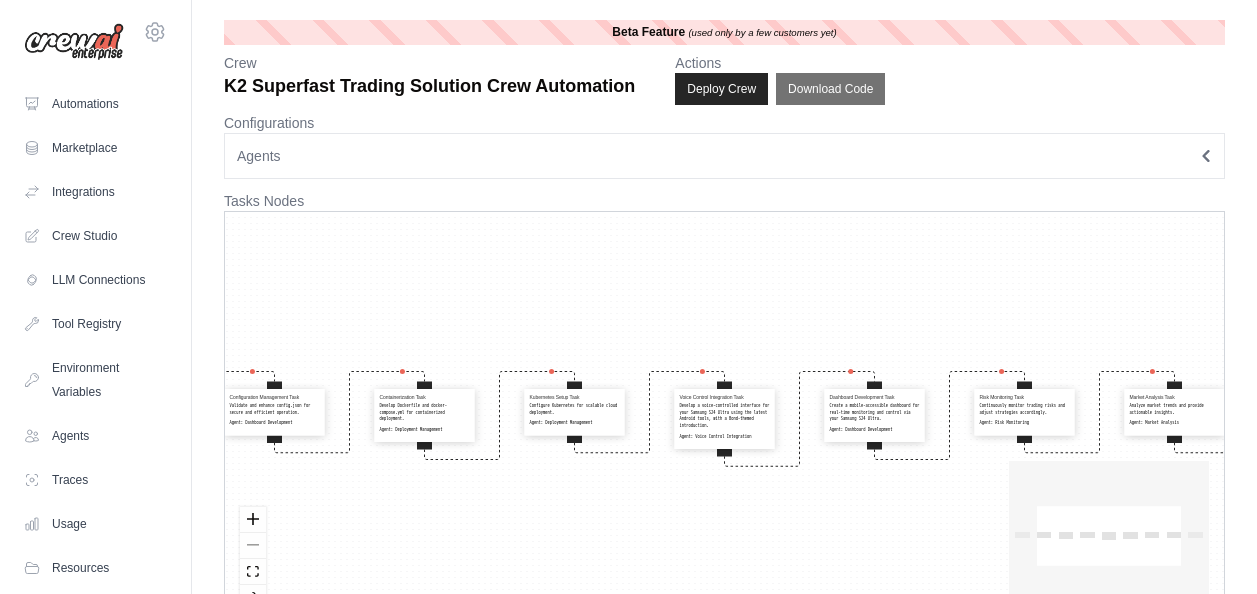 scroll, scrollTop: 0, scrollLeft: 0, axis: both 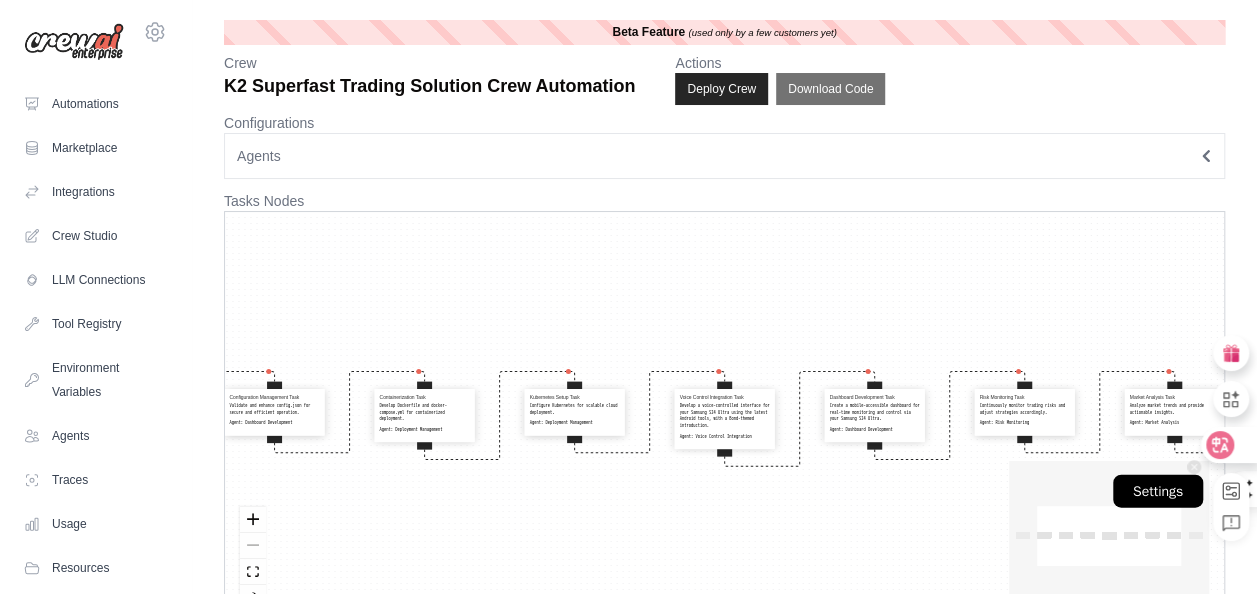 click at bounding box center (1231, 491) 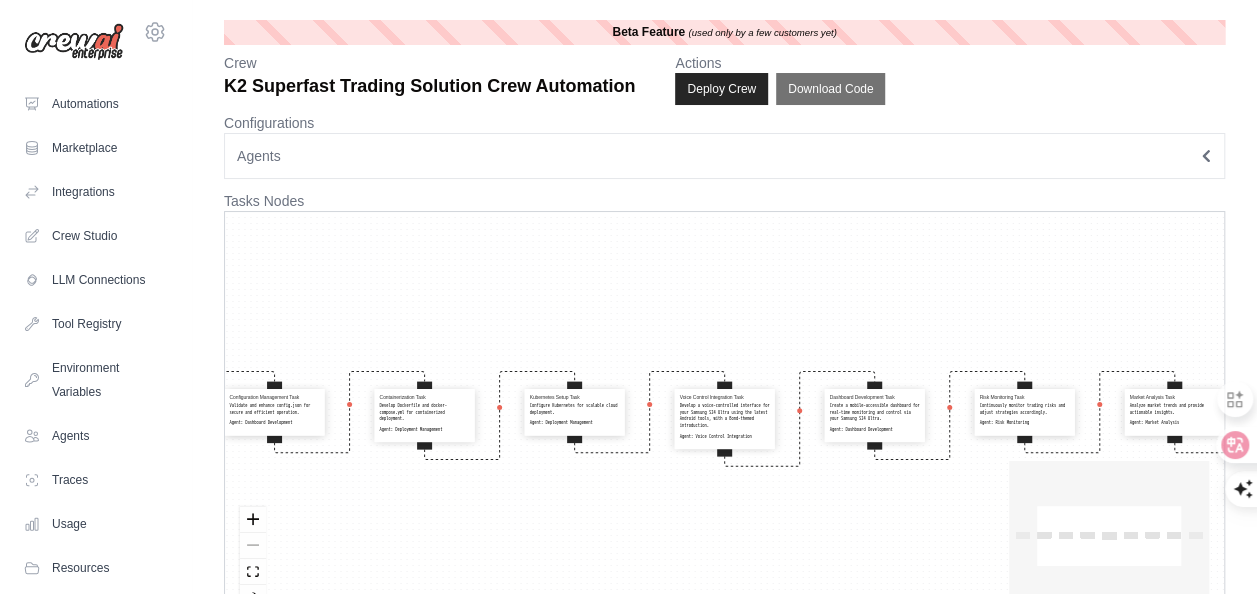 select on "**" 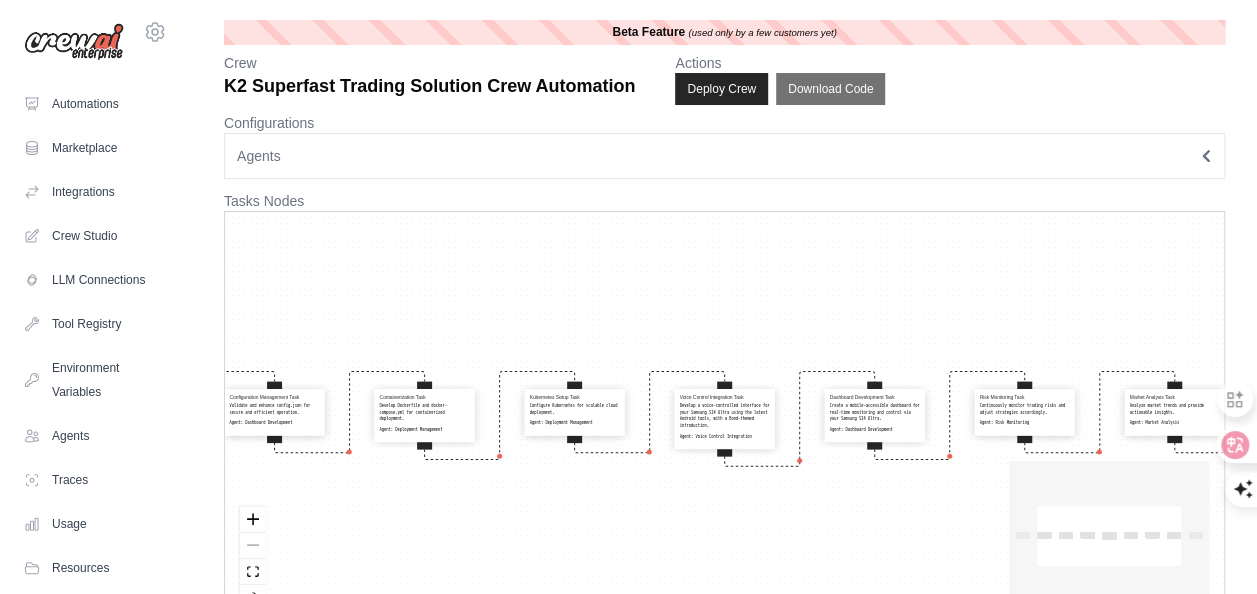 select on "****" 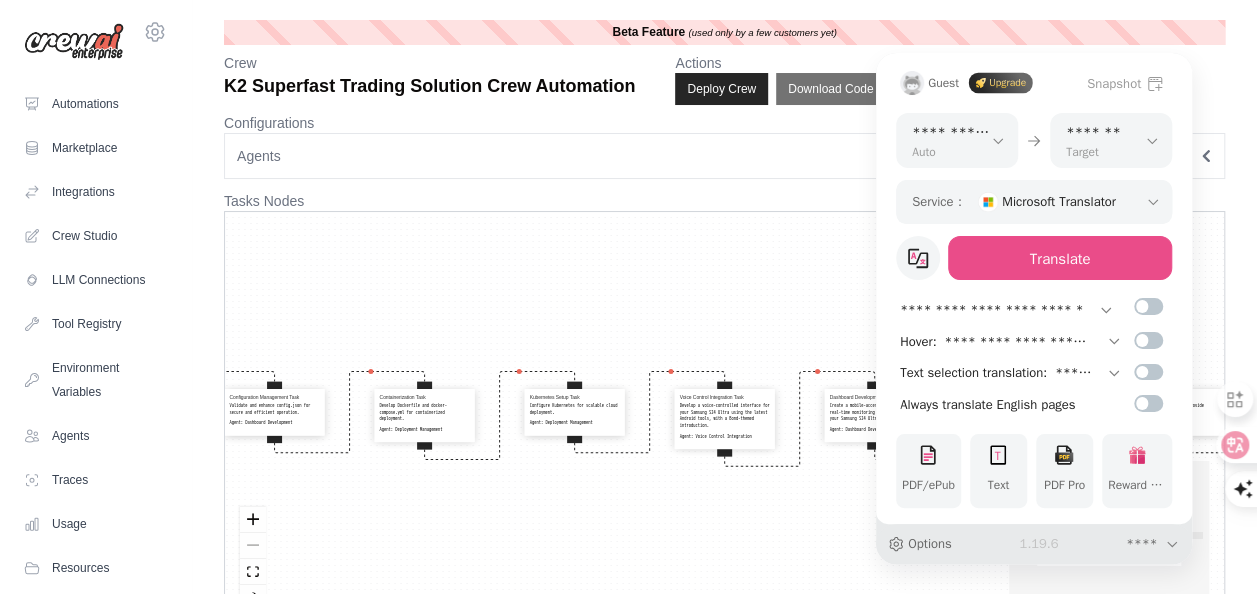 click on "**********" at bounding box center (628, 297) 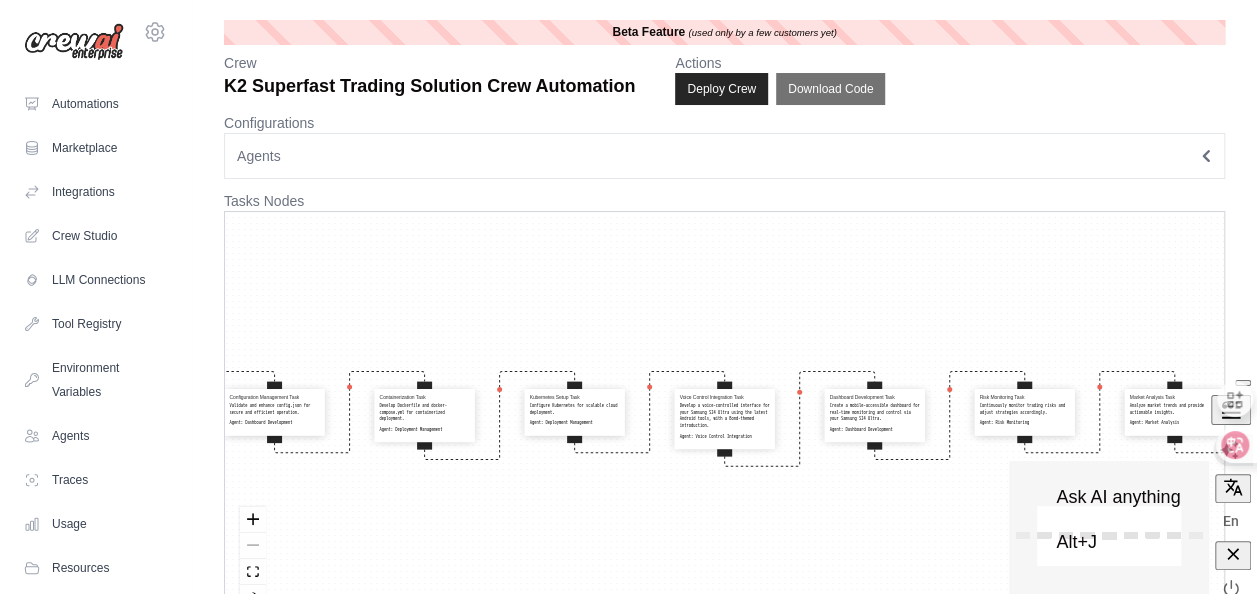 click 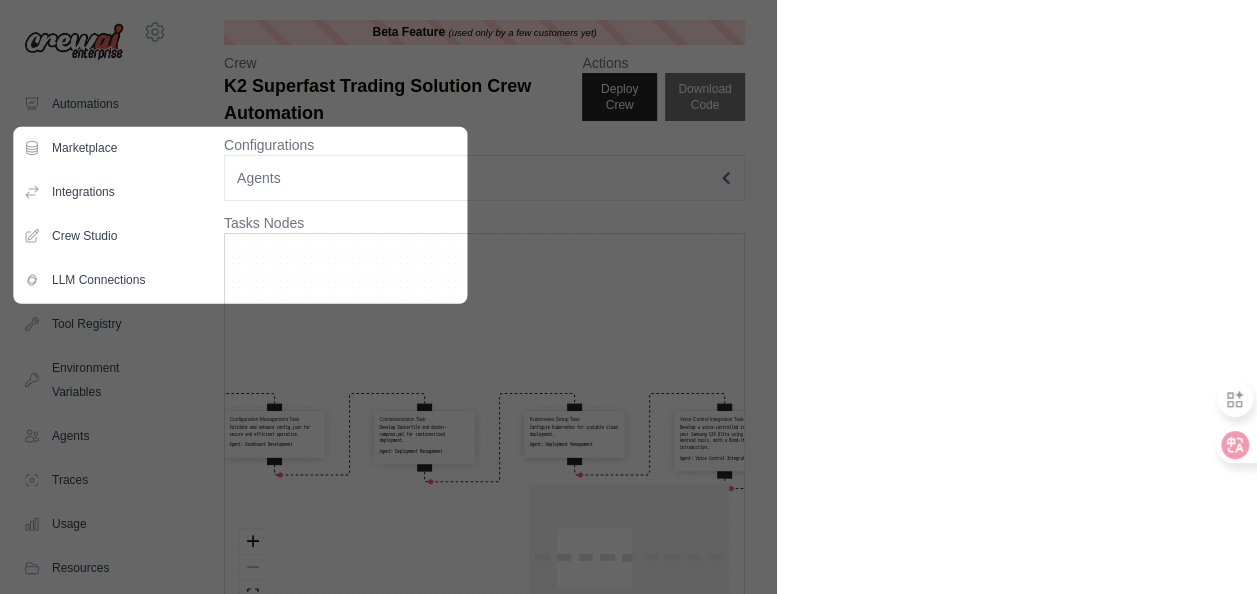 type on "**********" 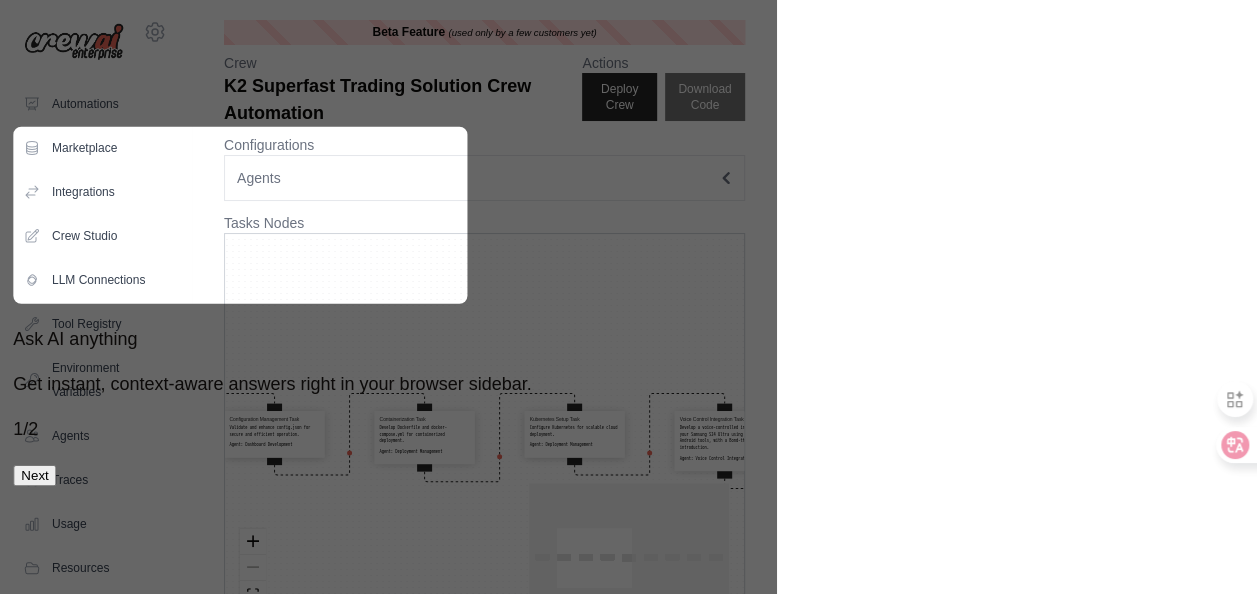 drag, startPoint x: 940, startPoint y: 221, endPoint x: 1009, endPoint y: 183, distance: 78.77182 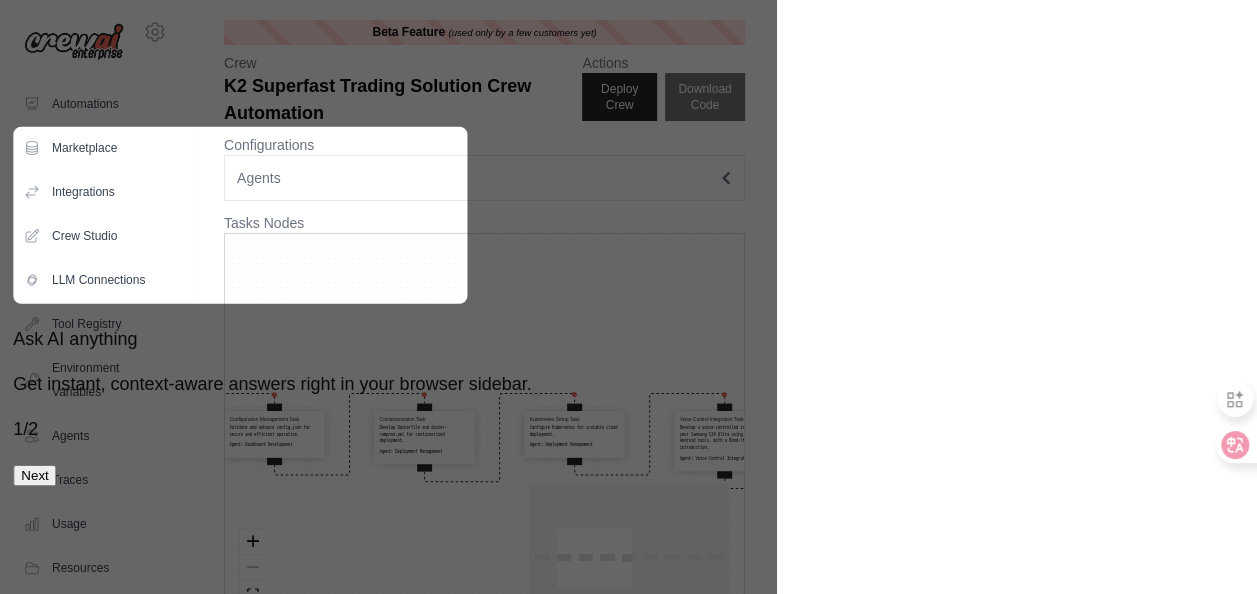 click 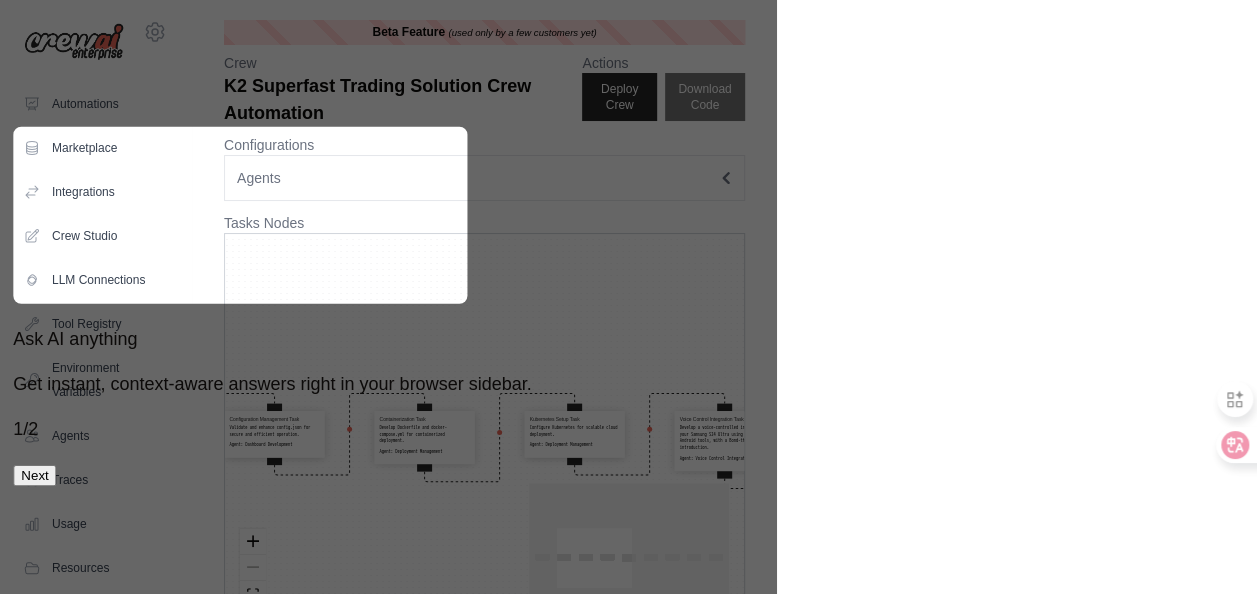 click 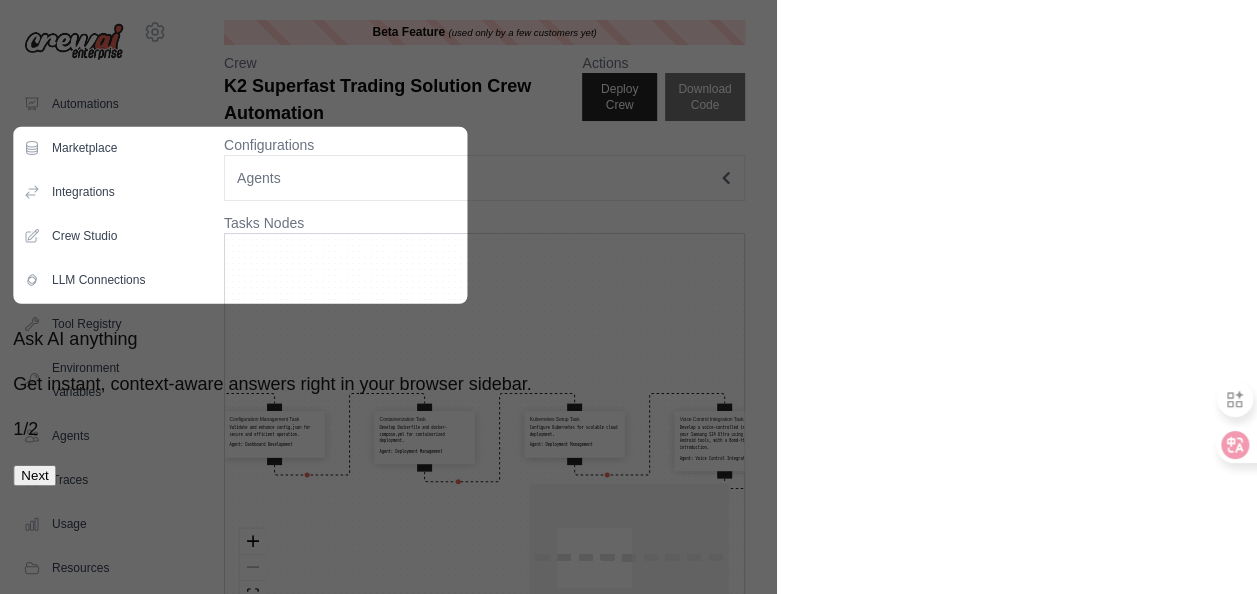click 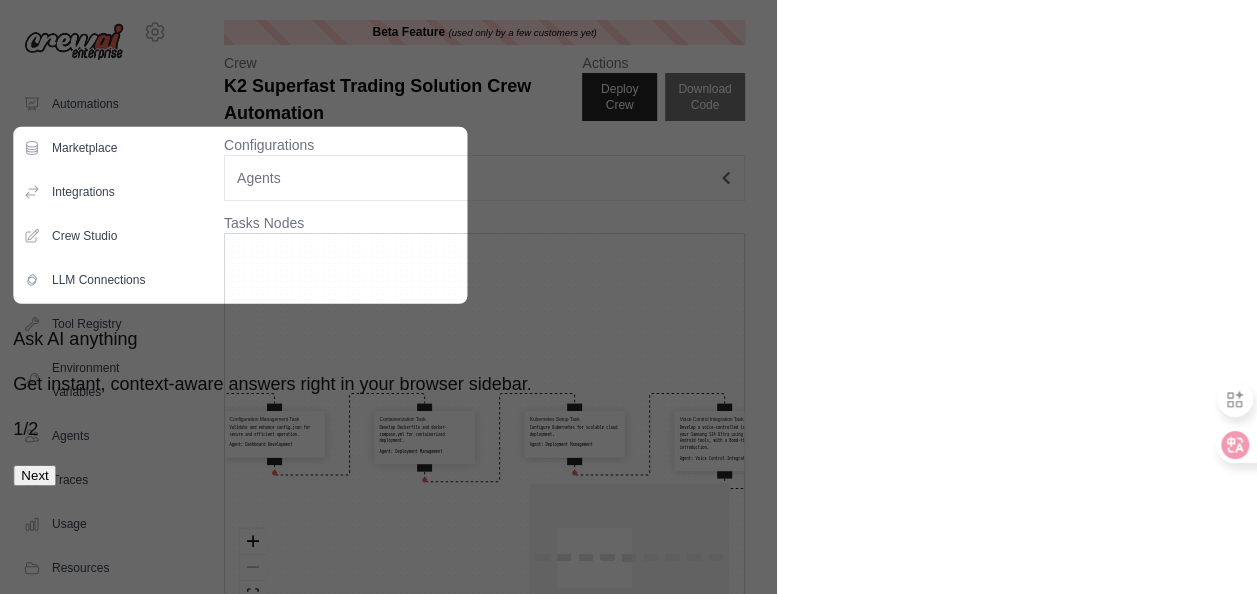 click 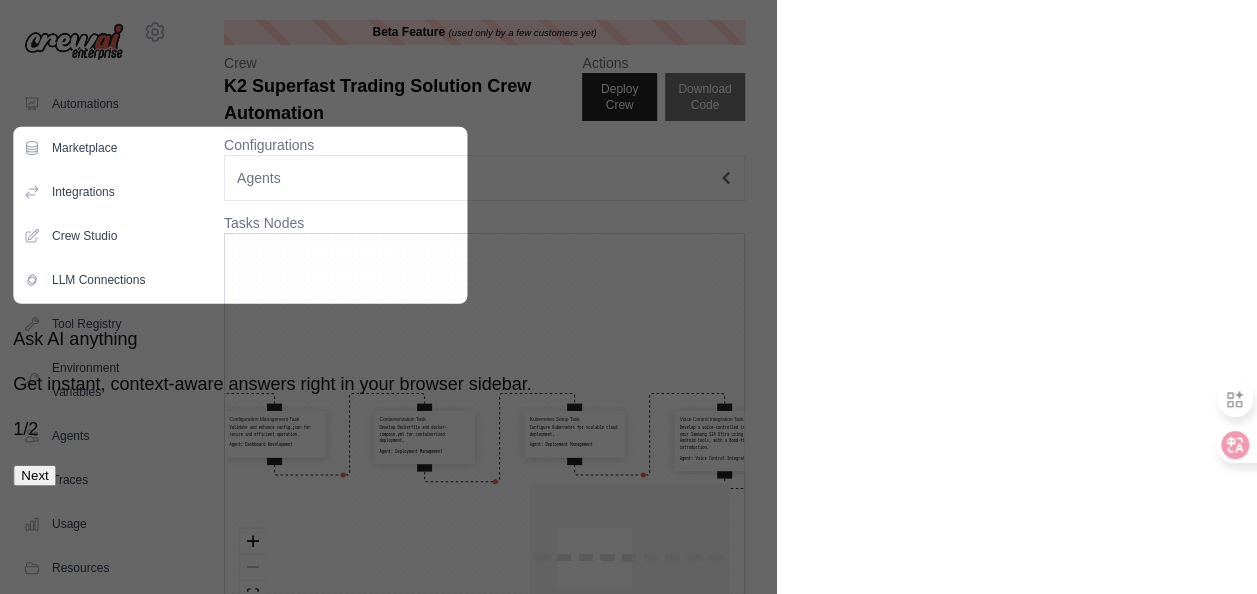 click 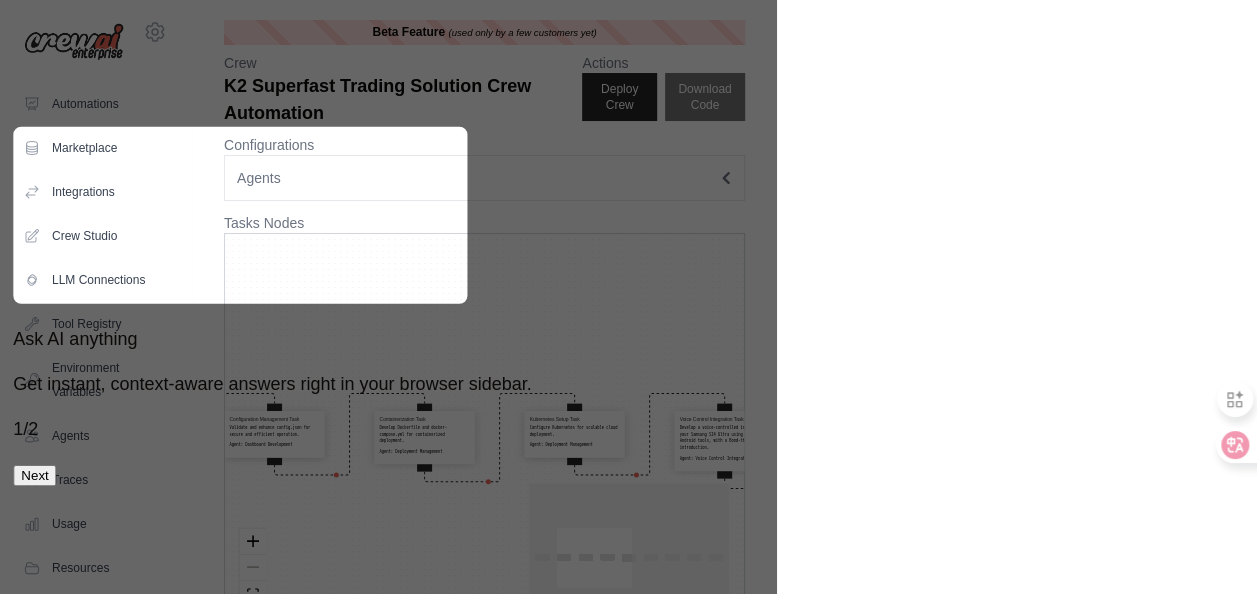 click 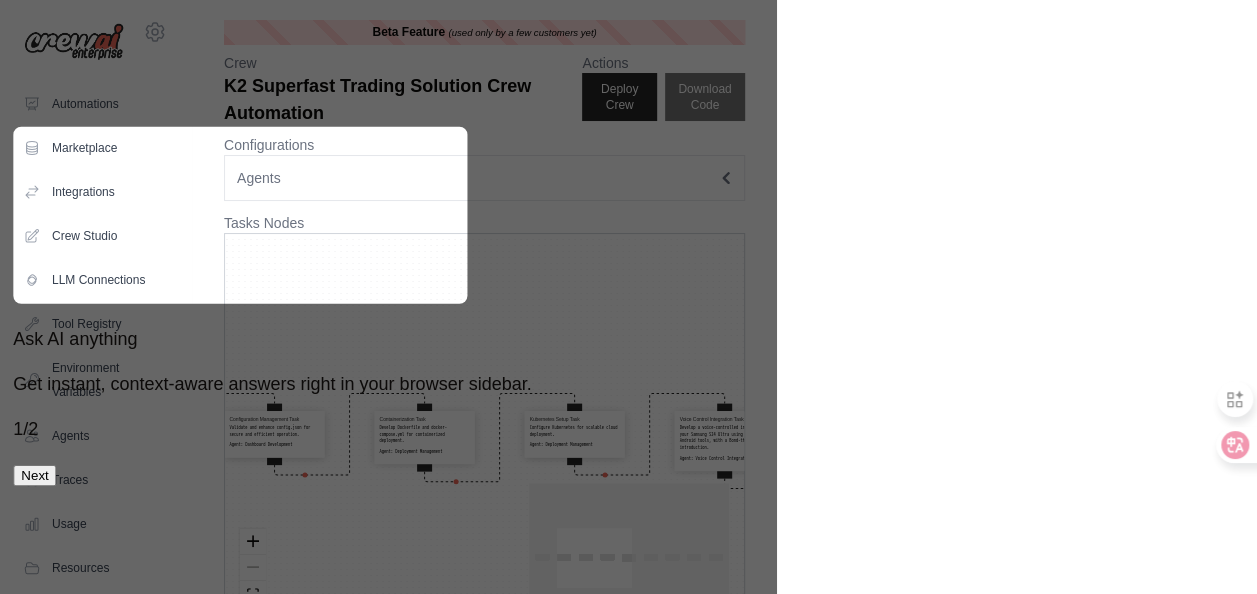 click 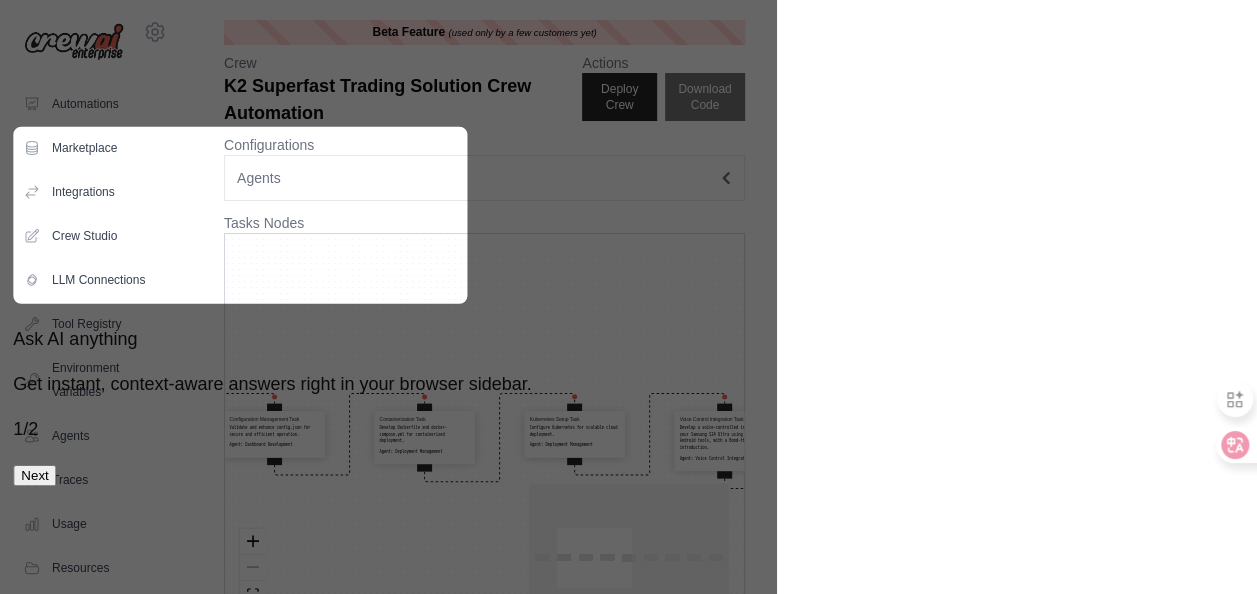 click on "Agents" at bounding box center (484, 178) 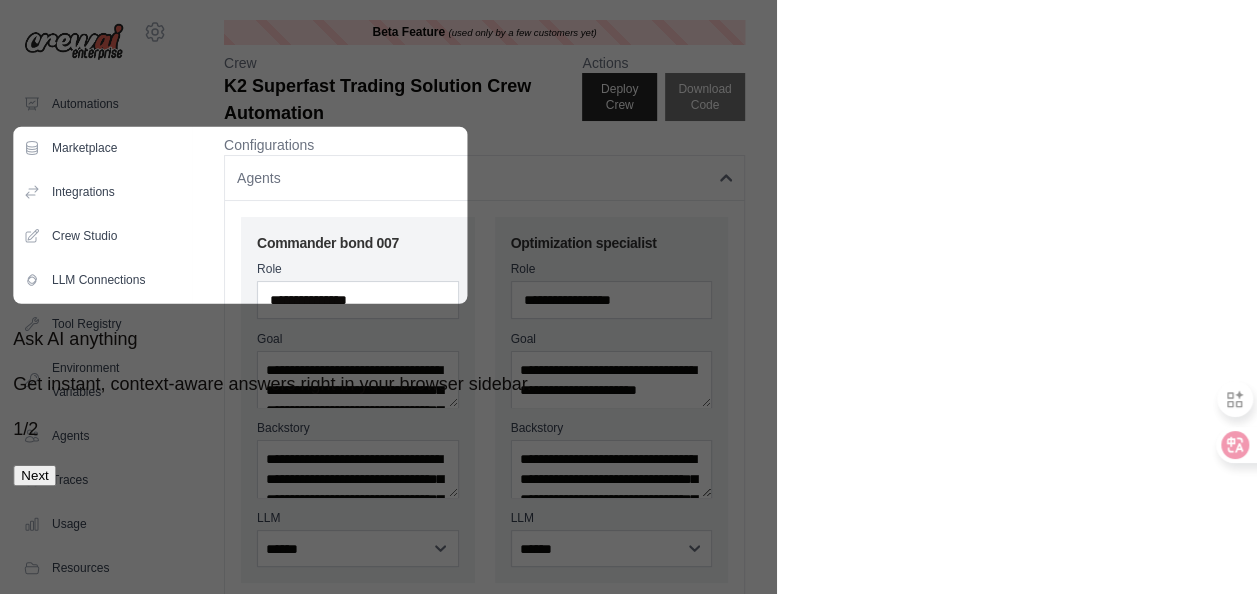 type 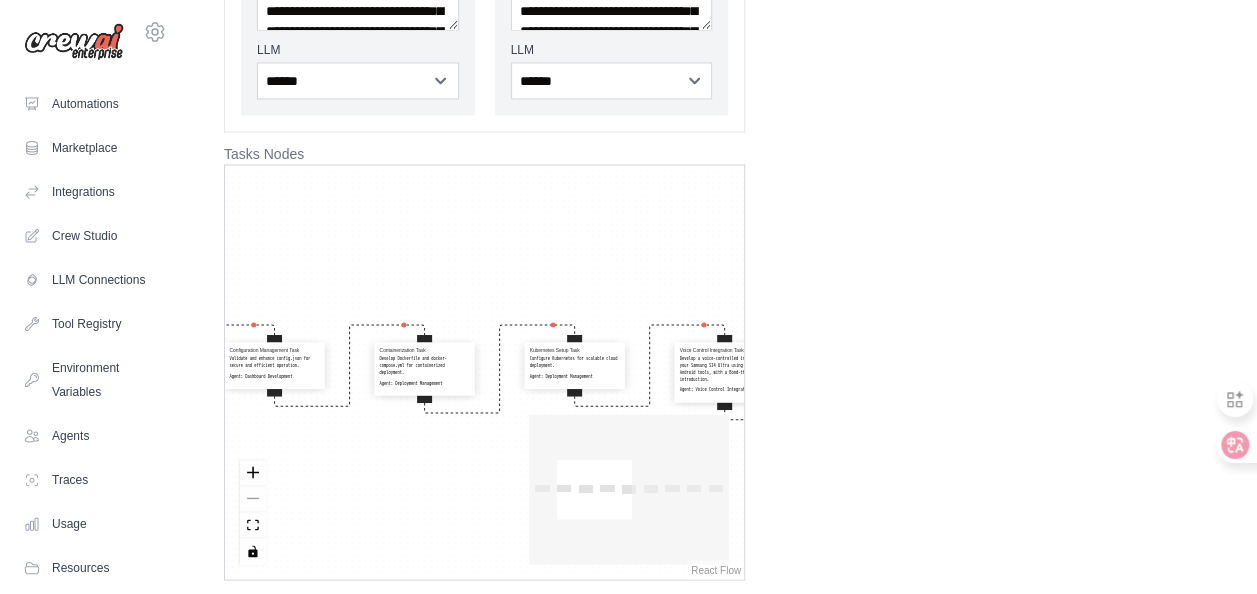 scroll, scrollTop: 1628, scrollLeft: 0, axis: vertical 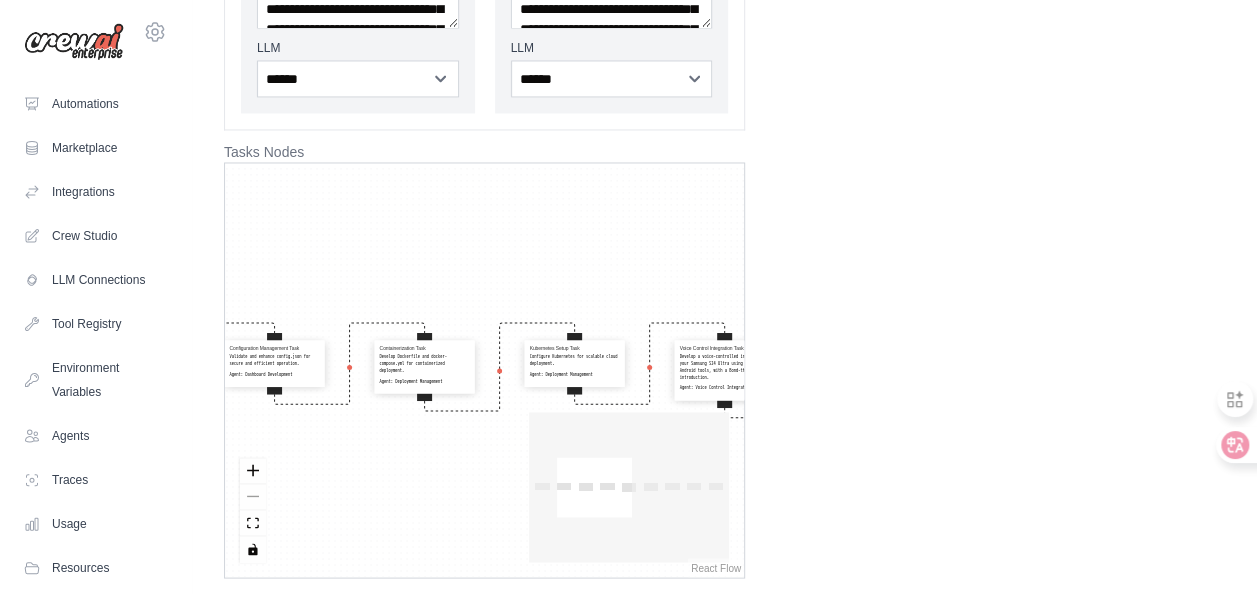 click on "React Flow" at bounding box center (716, 567) 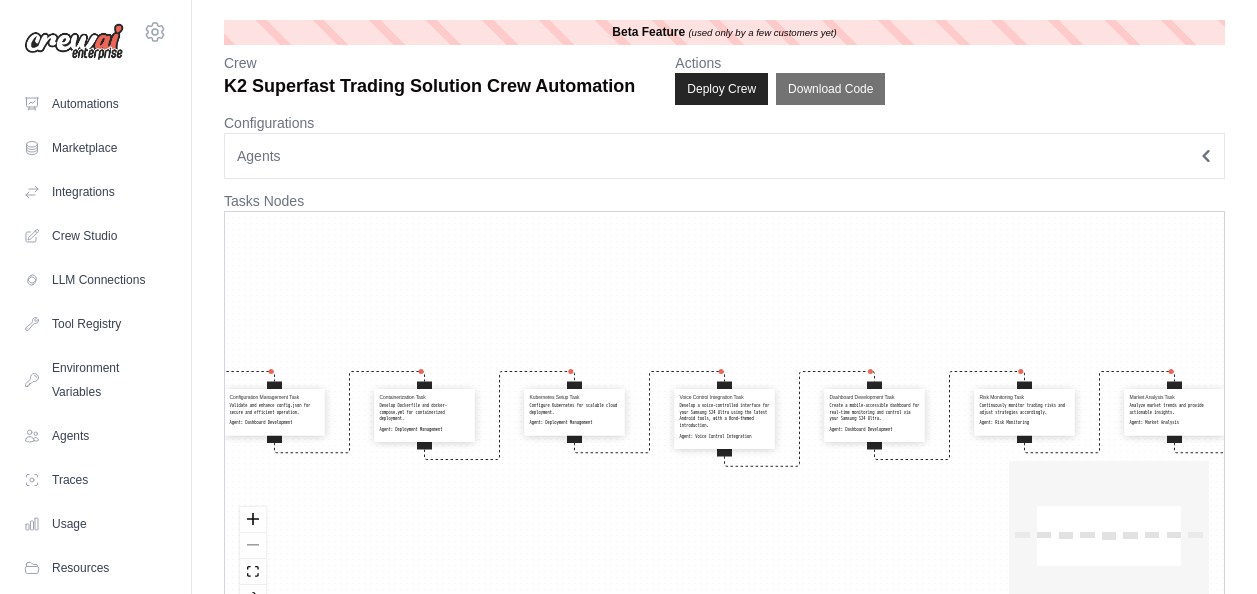 scroll, scrollTop: 0, scrollLeft: 0, axis: both 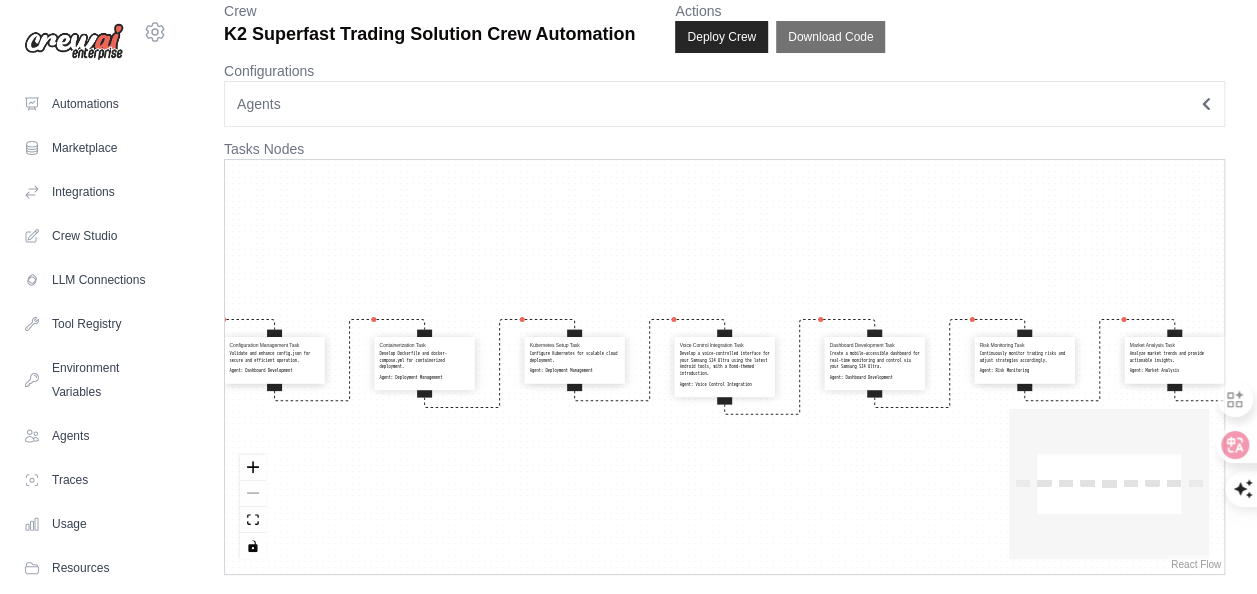 click on "Tasks Nodes" at bounding box center [724, 149] 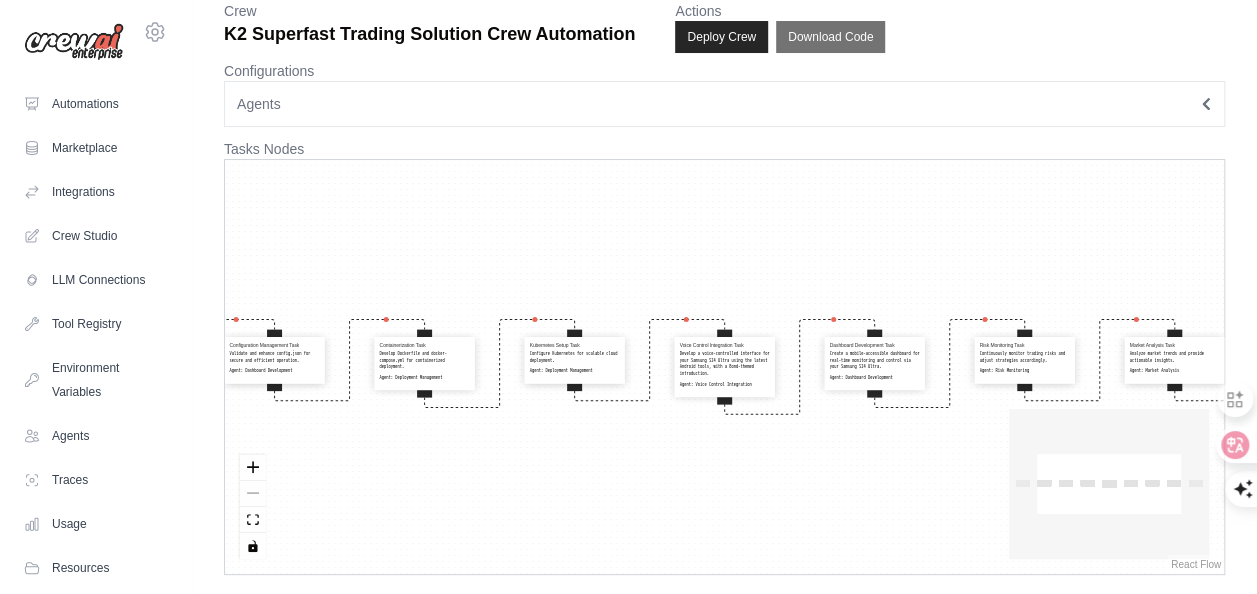 click on "Tasks Nodes" at bounding box center [724, 149] 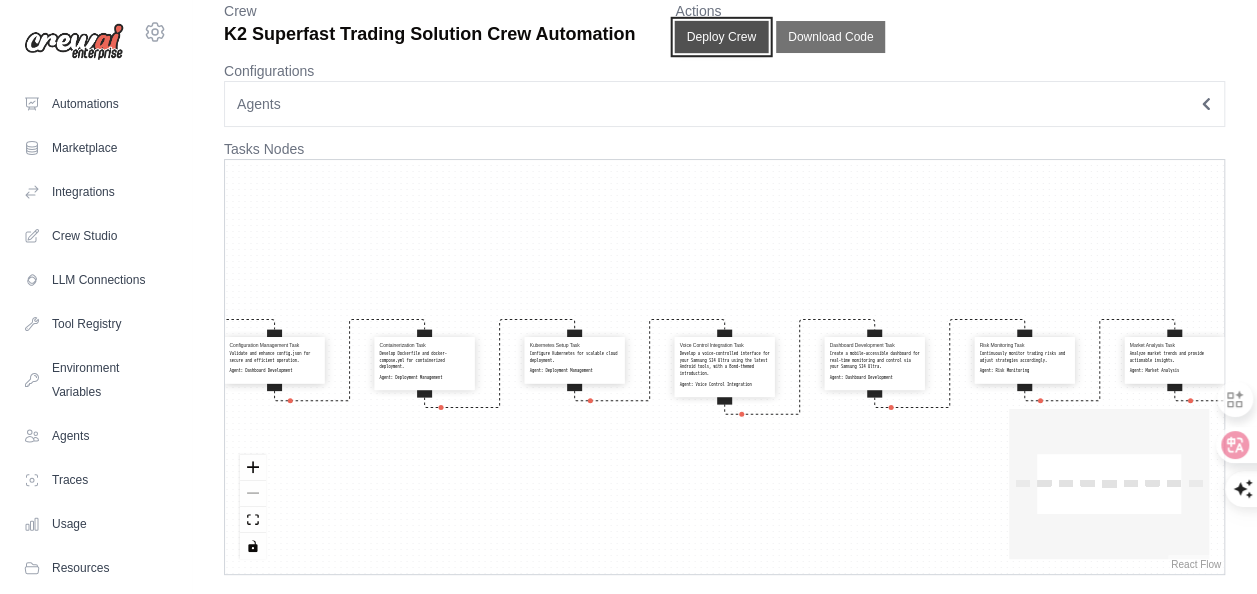 click on "Deploy Crew" at bounding box center [722, 37] 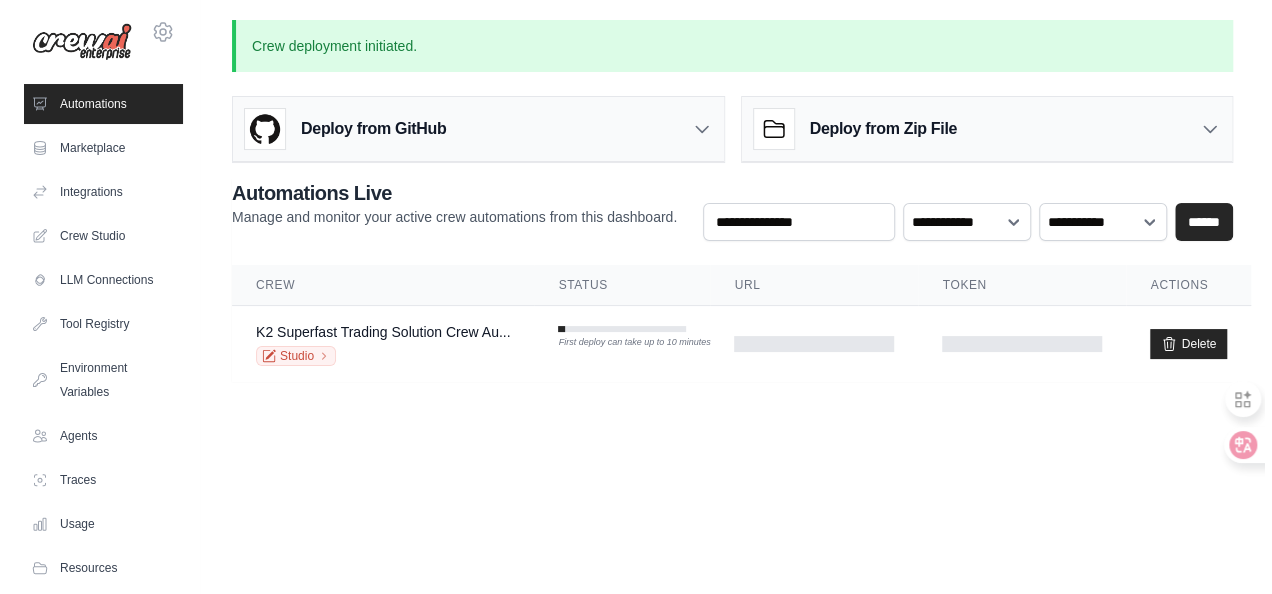 scroll, scrollTop: 0, scrollLeft: 0, axis: both 